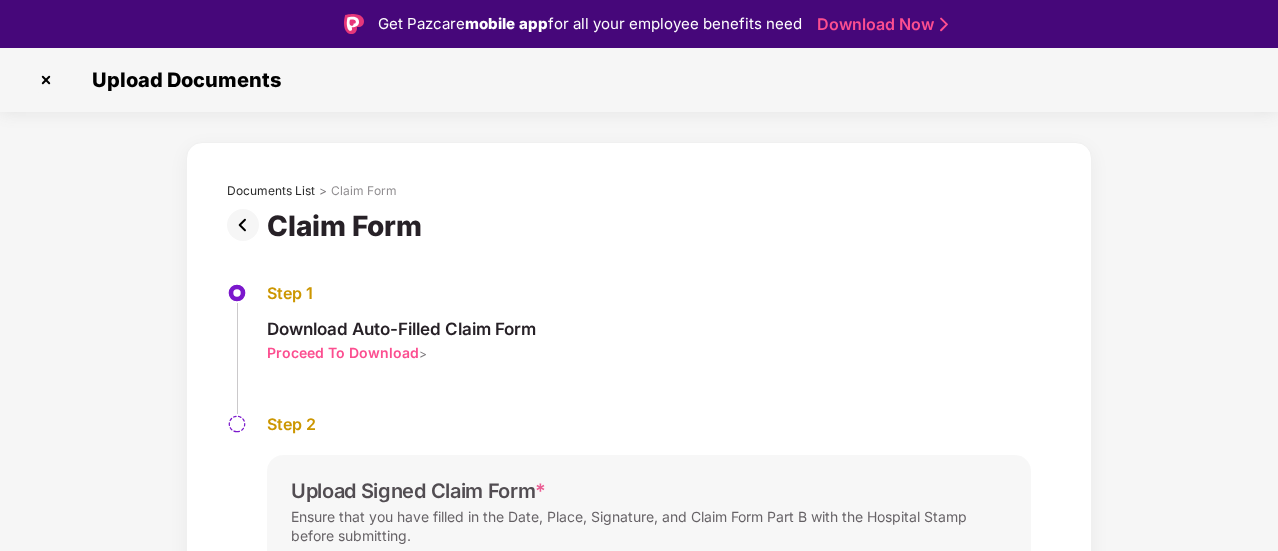 scroll, scrollTop: 0, scrollLeft: 0, axis: both 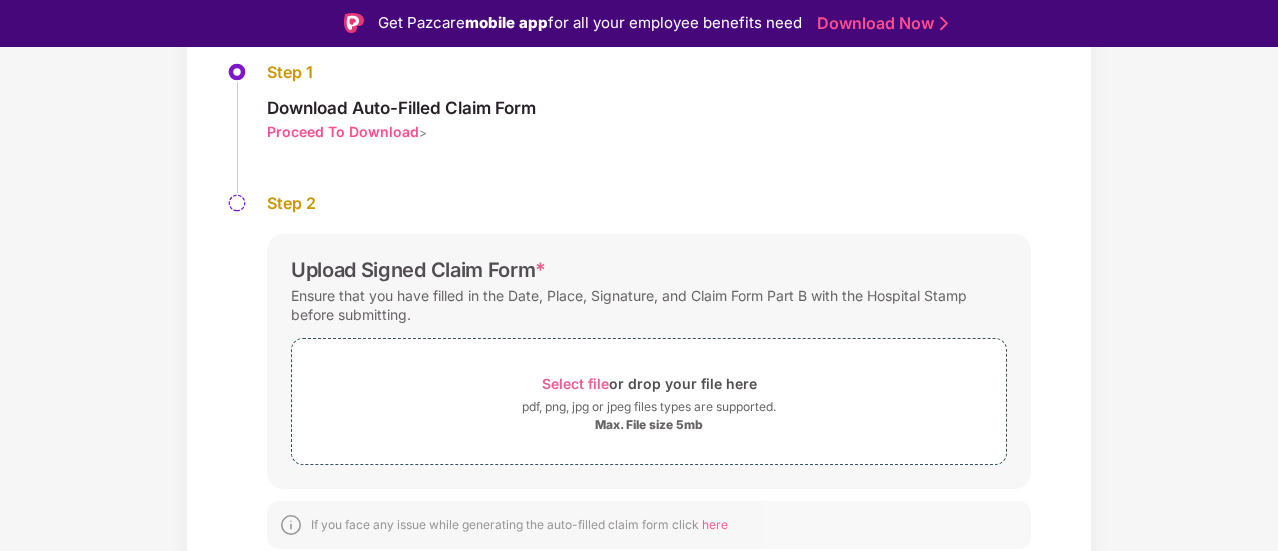 click on "Proceed To Download" at bounding box center [343, 131] 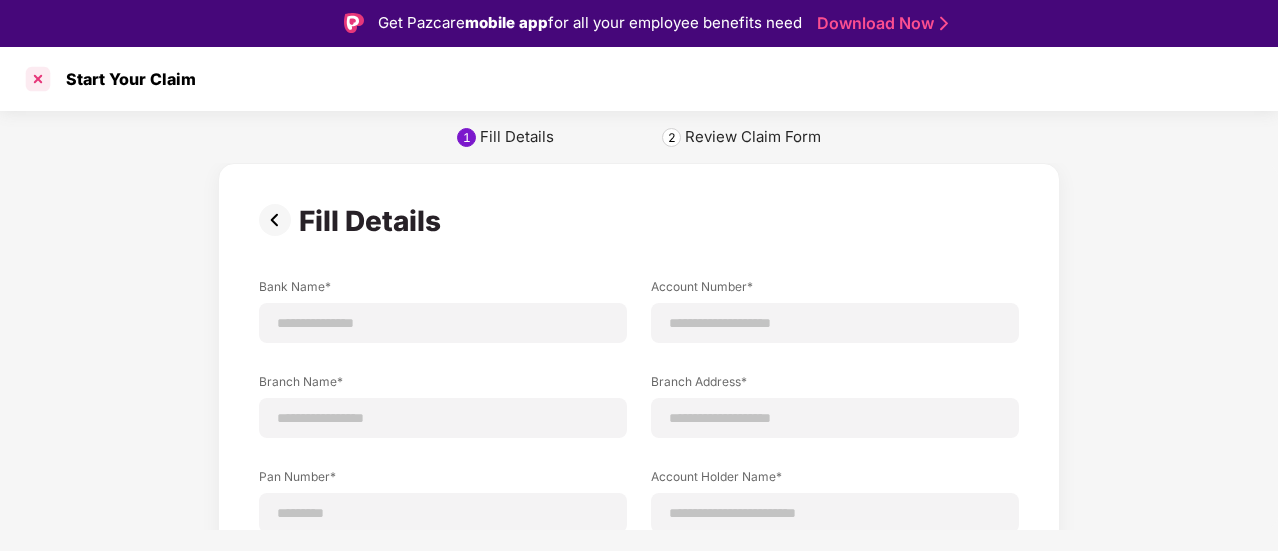 click at bounding box center [38, 79] 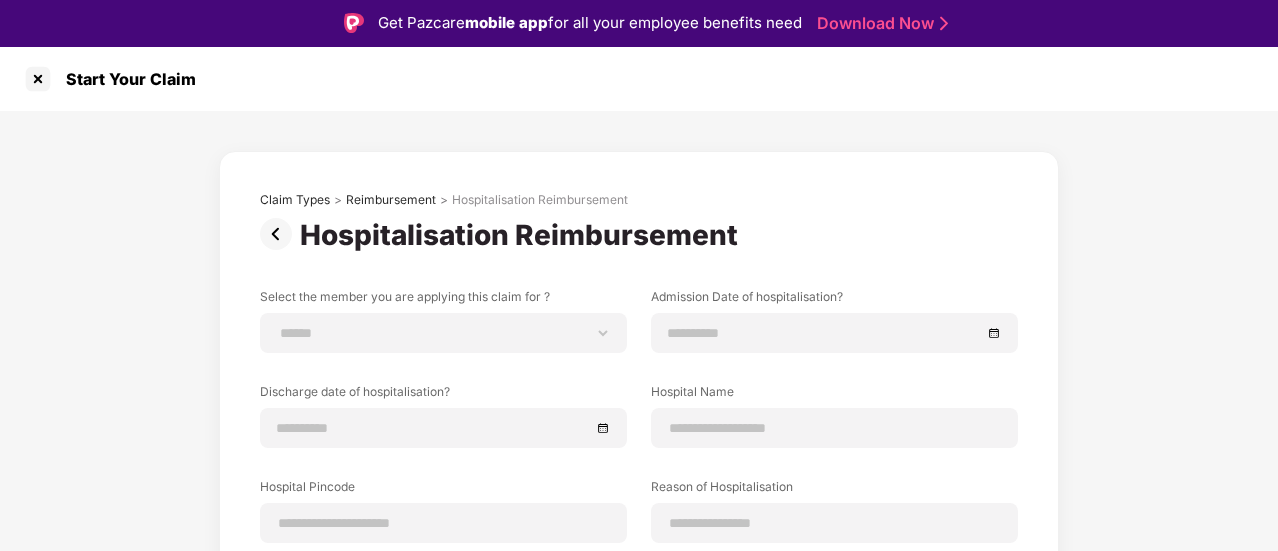 scroll, scrollTop: 48, scrollLeft: 0, axis: vertical 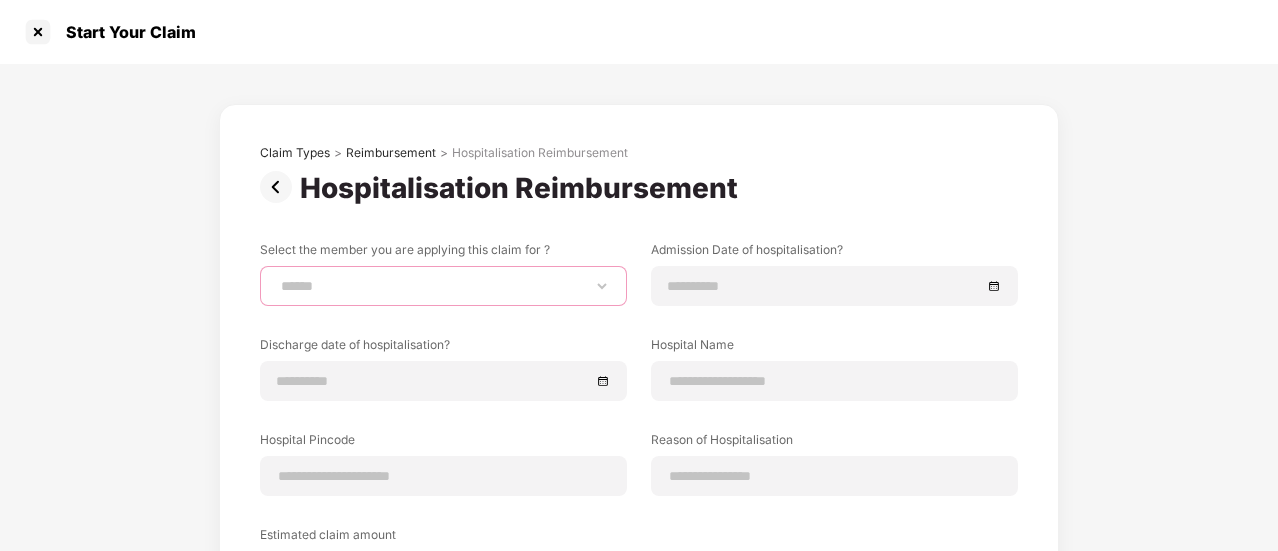 click on "**********" at bounding box center [443, 286] 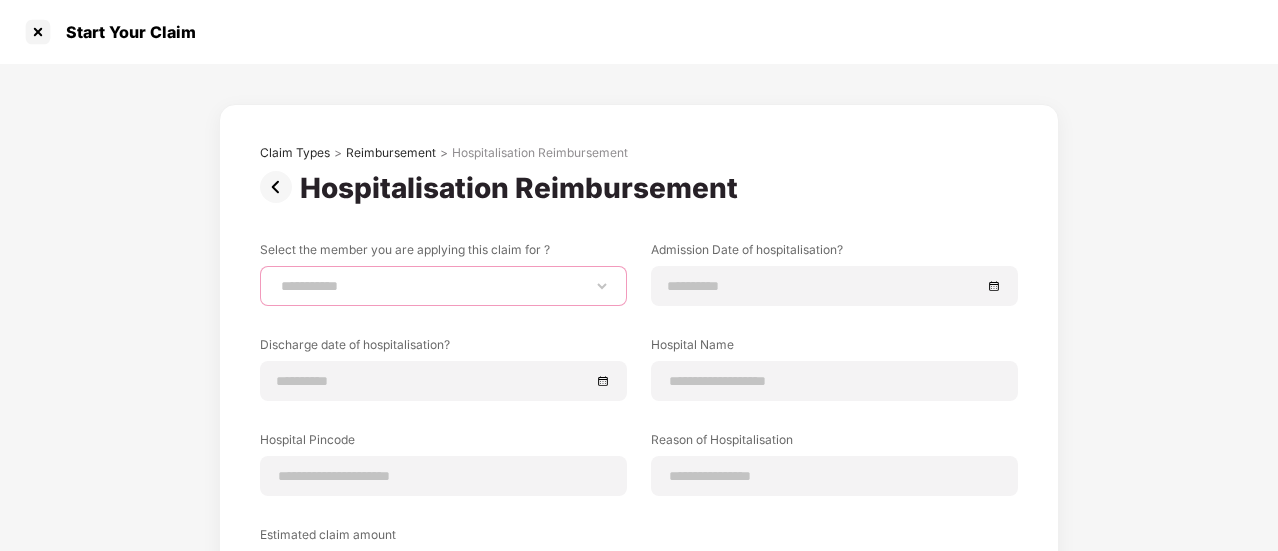 click on "**********" at bounding box center (443, 286) 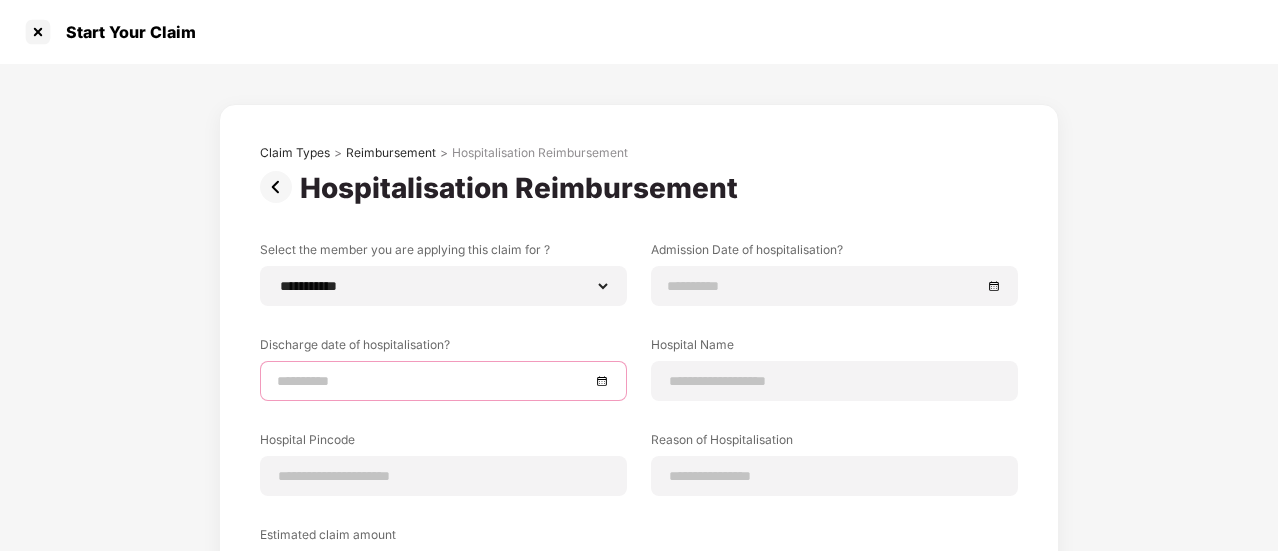 click at bounding box center [433, 381] 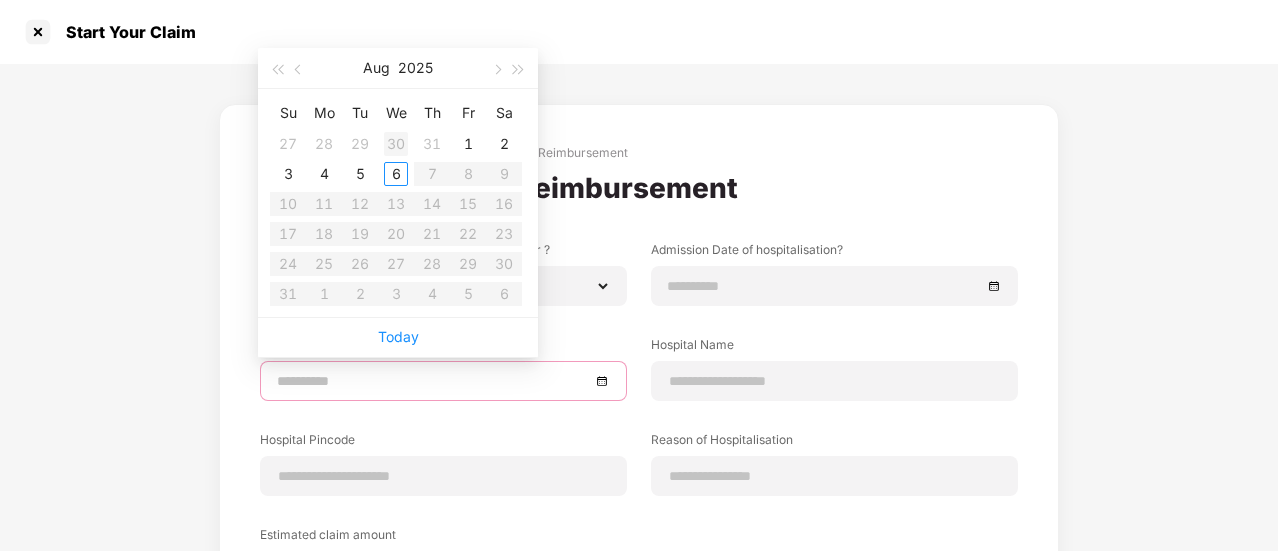 type on "**********" 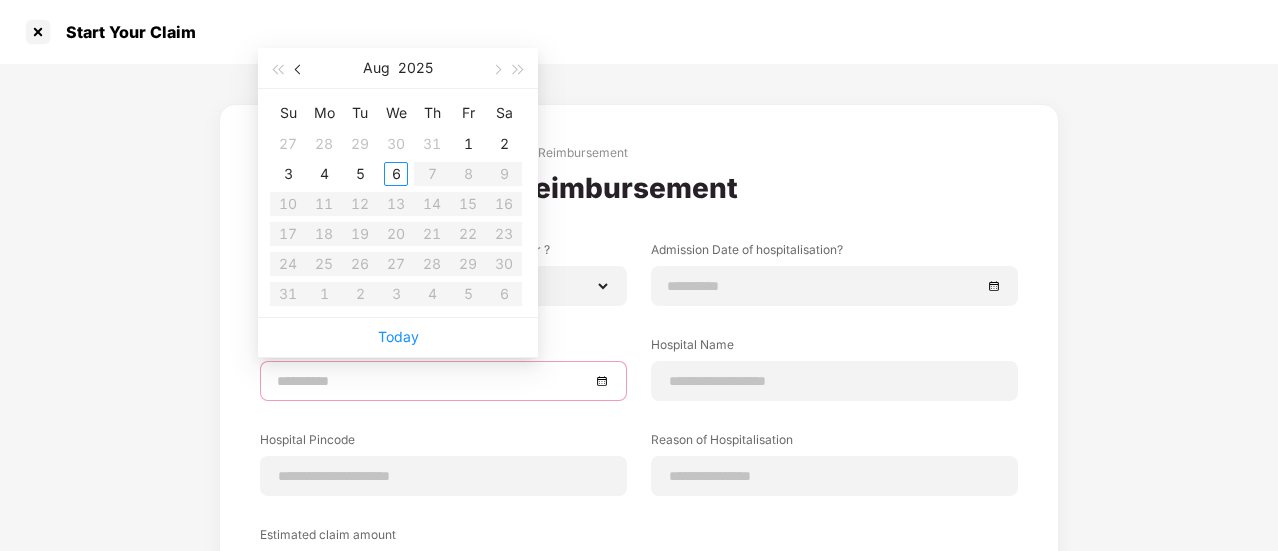 click at bounding box center [299, 68] 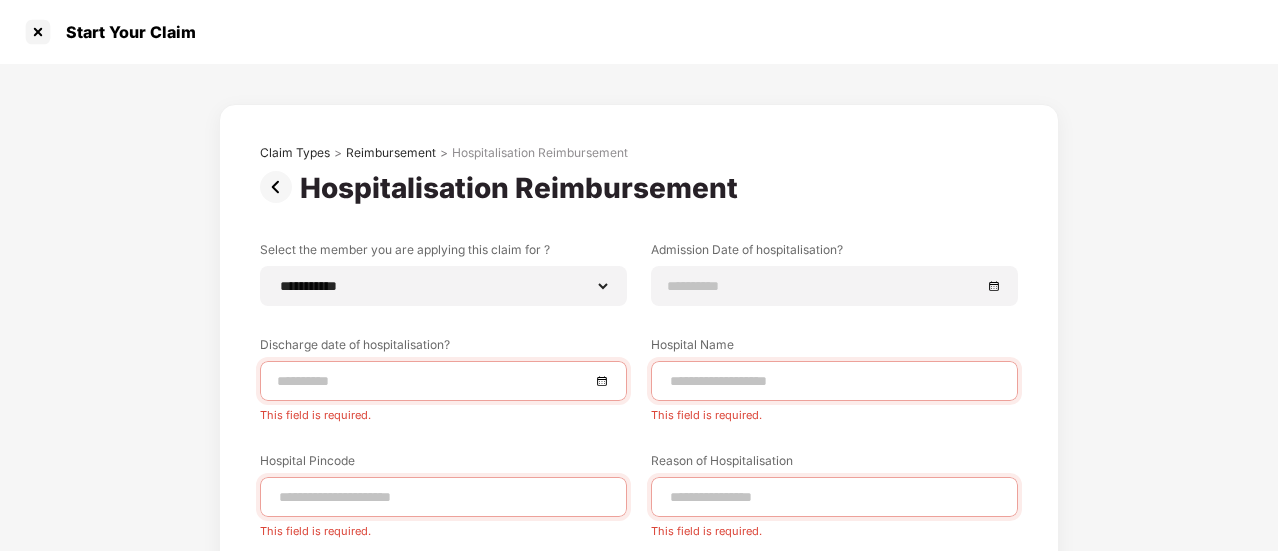 scroll, scrollTop: 306, scrollLeft: 0, axis: vertical 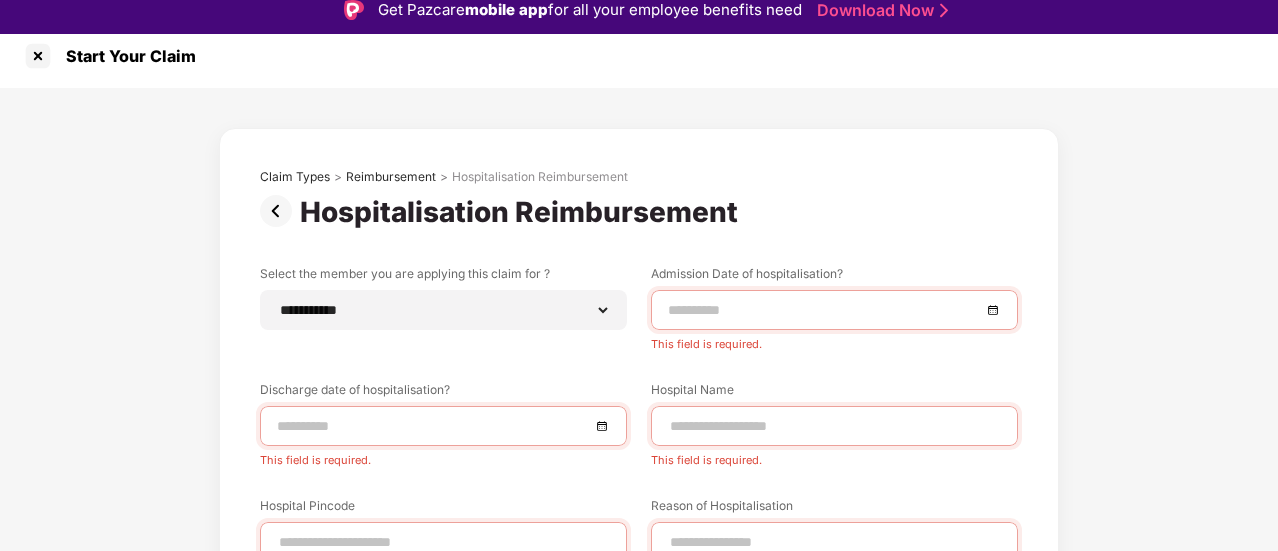 click at bounding box center (443, 426) 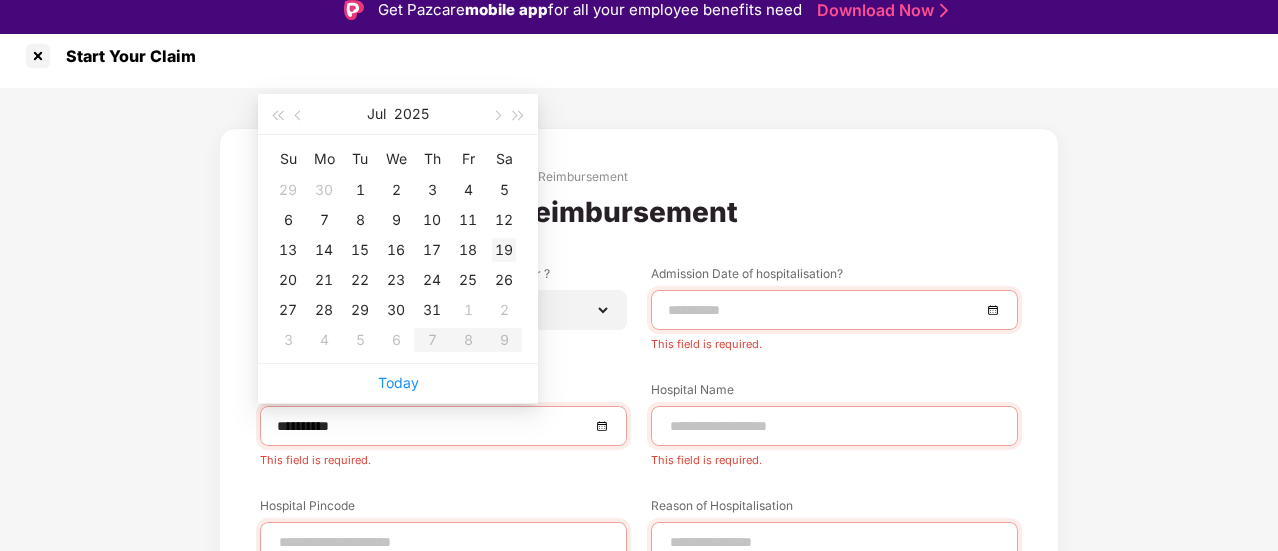 type on "**********" 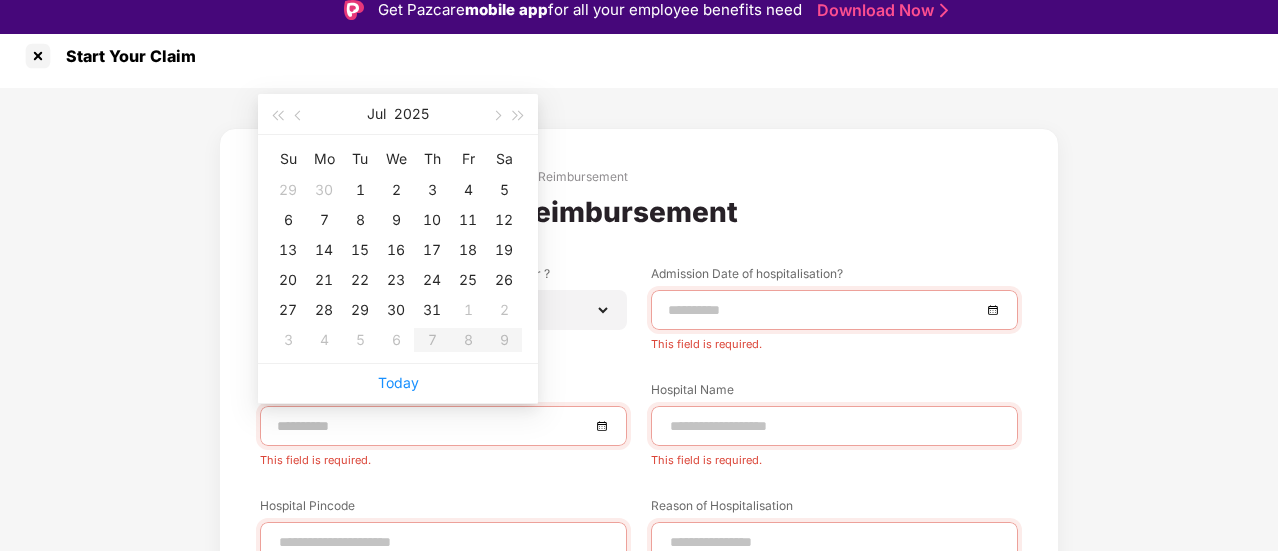 type on "**********" 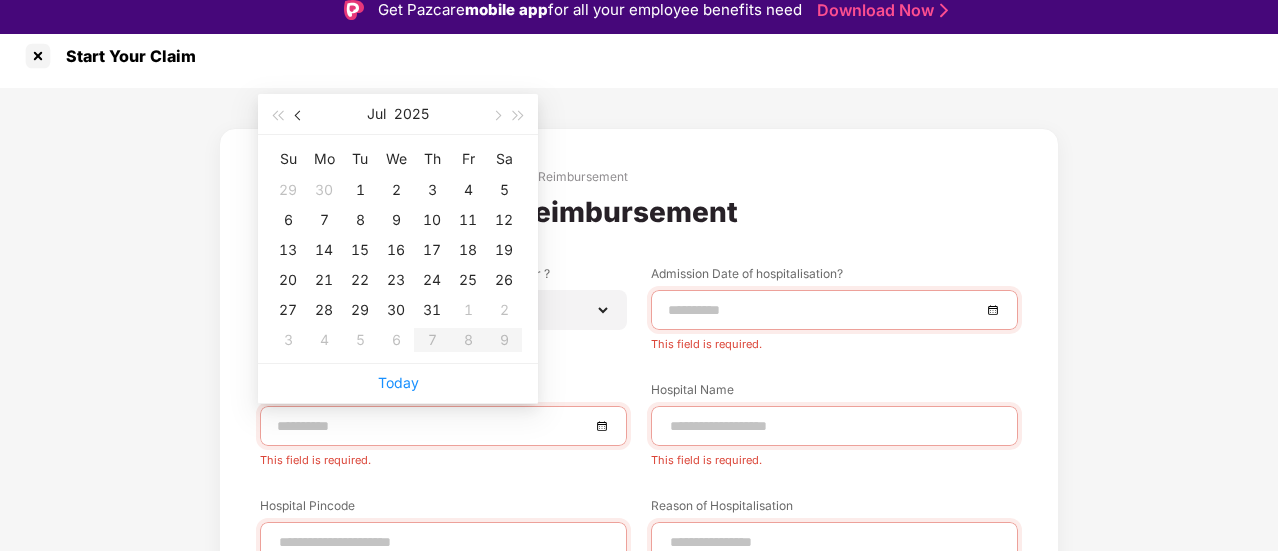 click at bounding box center [299, 114] 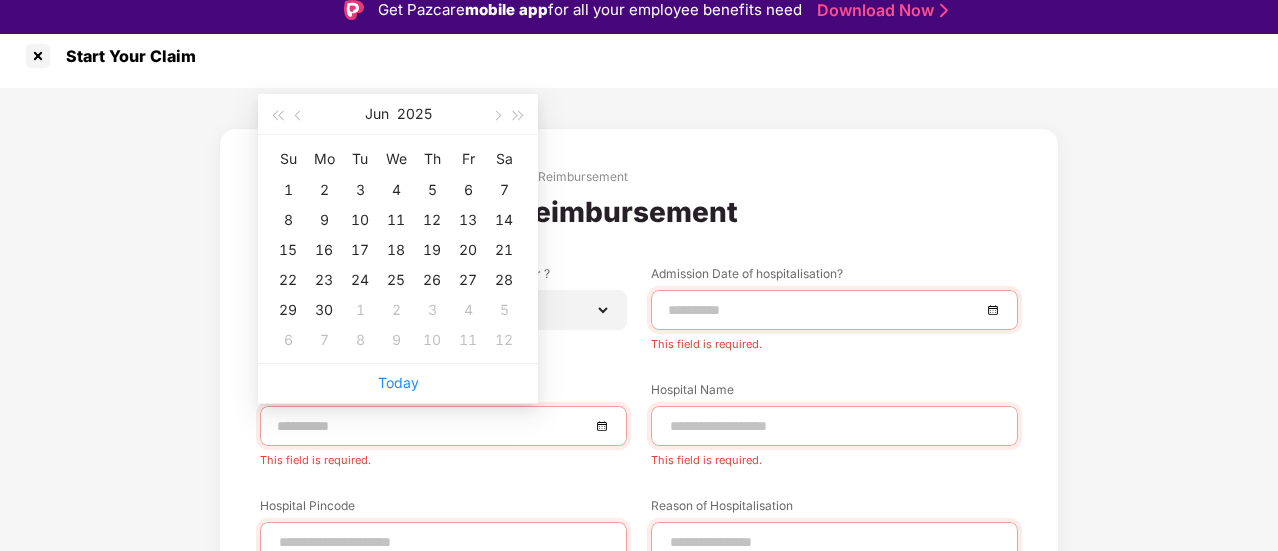 type on "**********" 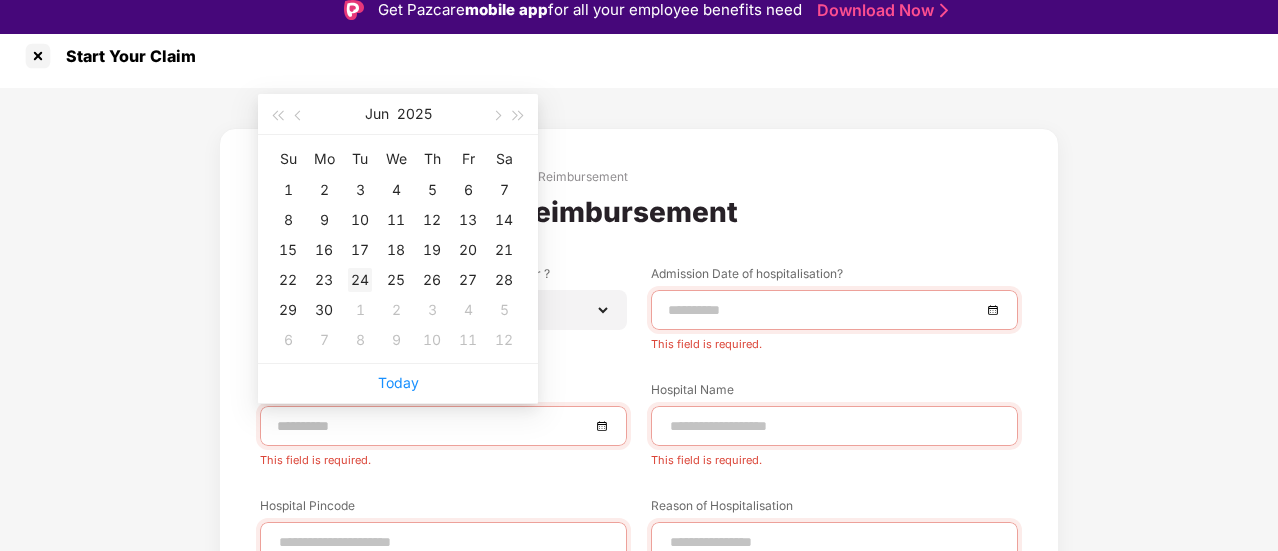 type on "**********" 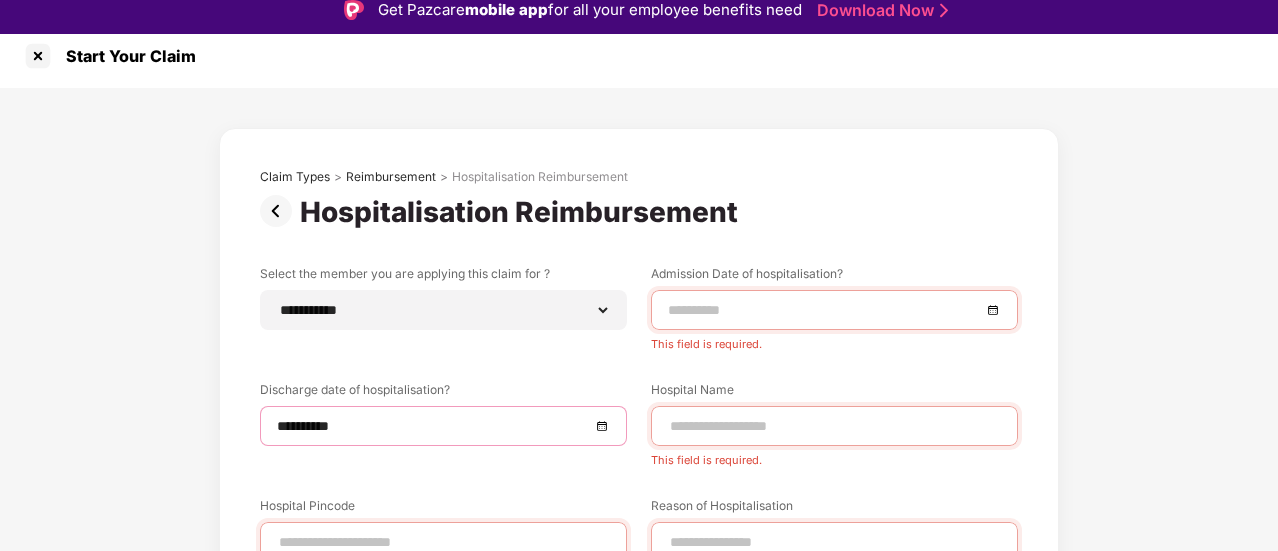scroll, scrollTop: 176, scrollLeft: 0, axis: vertical 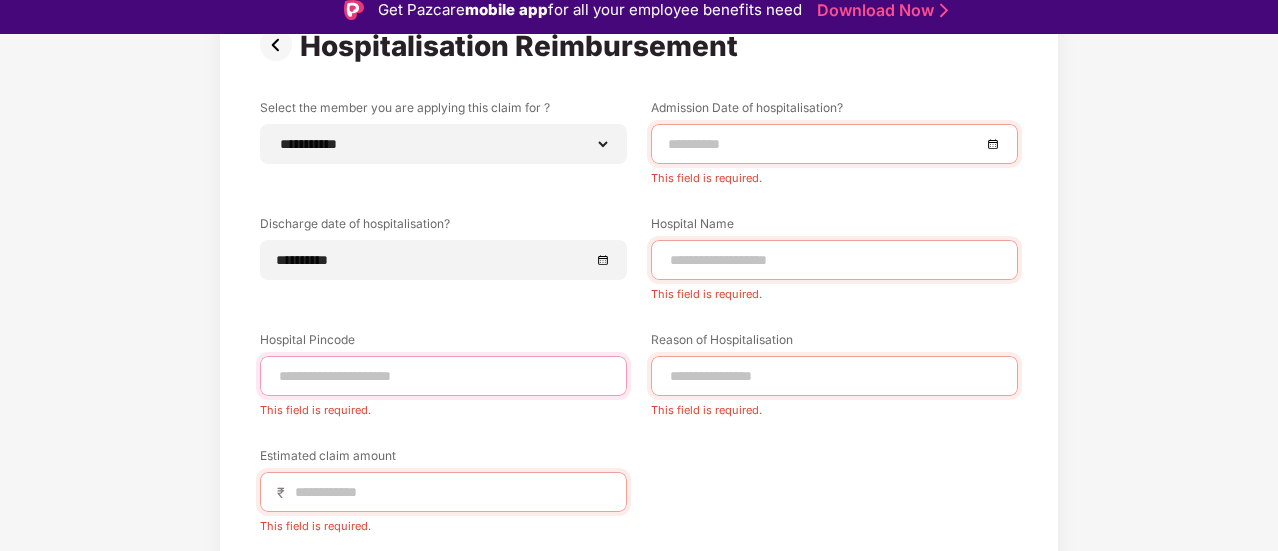 click at bounding box center [443, 376] 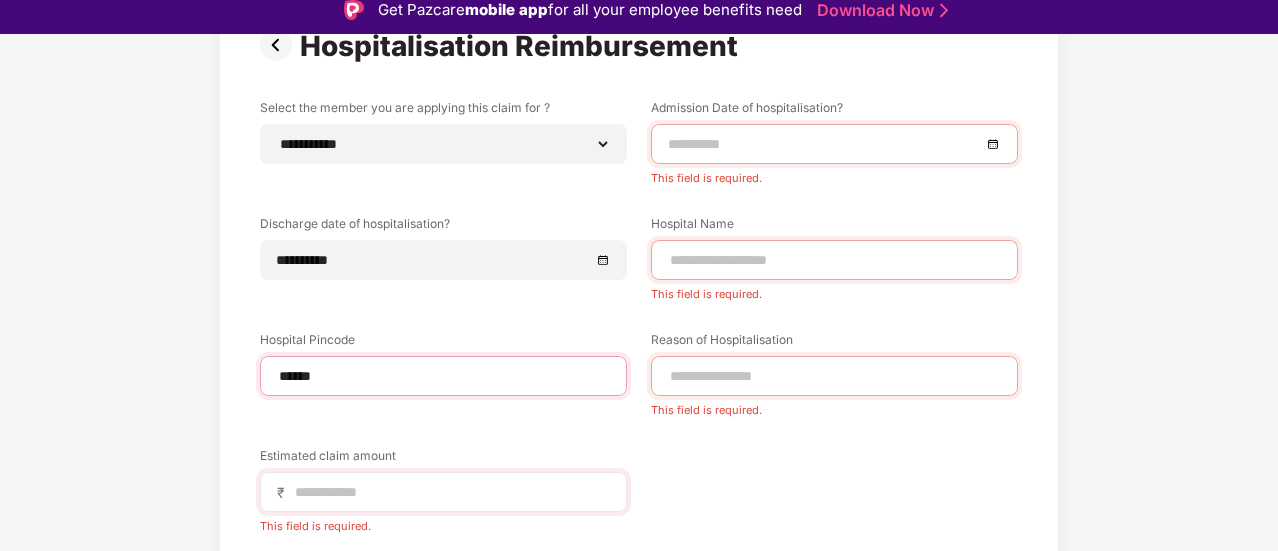 type on "******" 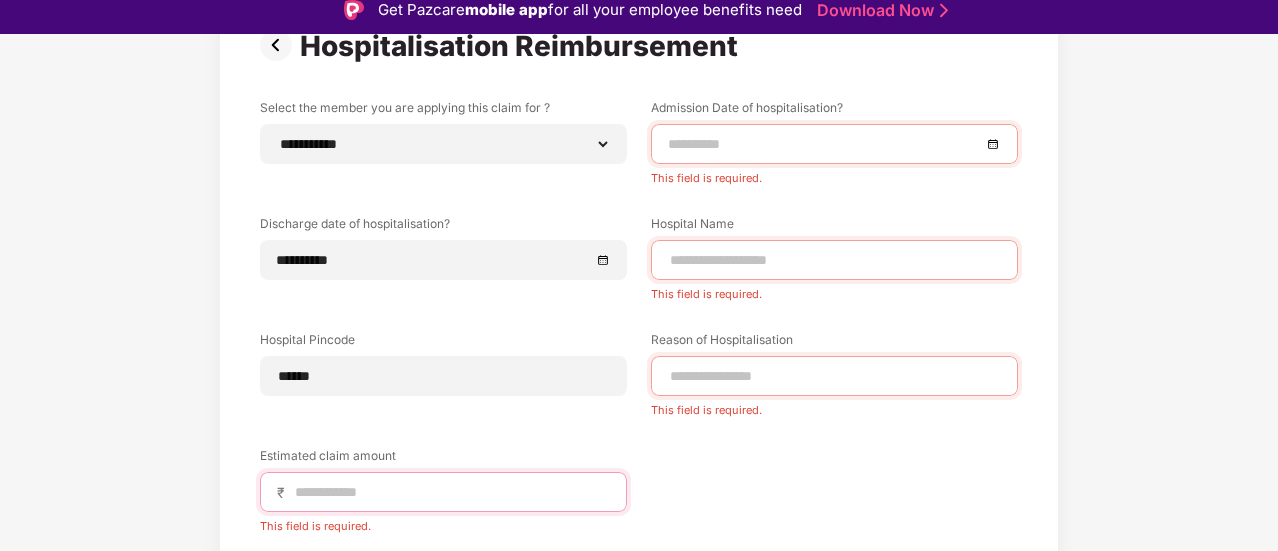 click at bounding box center [451, 492] 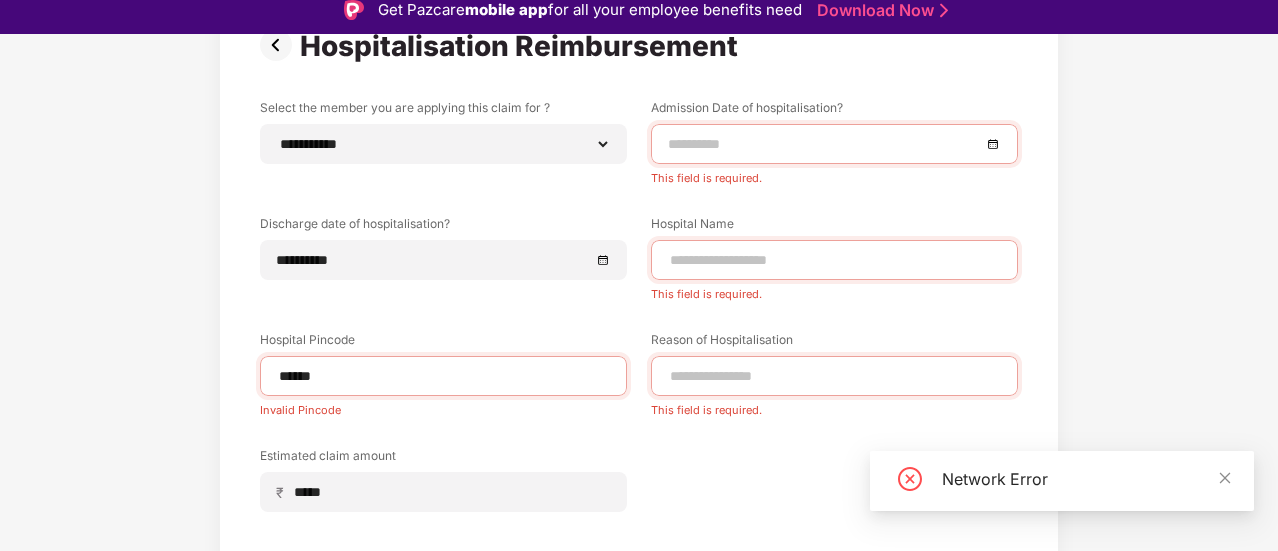 click at bounding box center (824, 144) 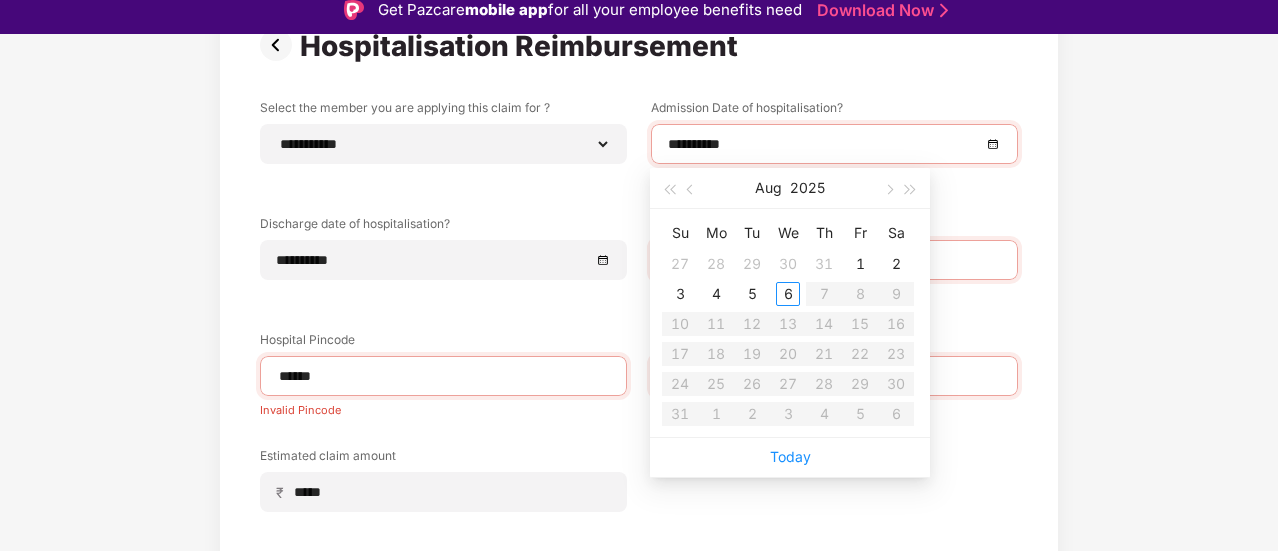 type on "**********" 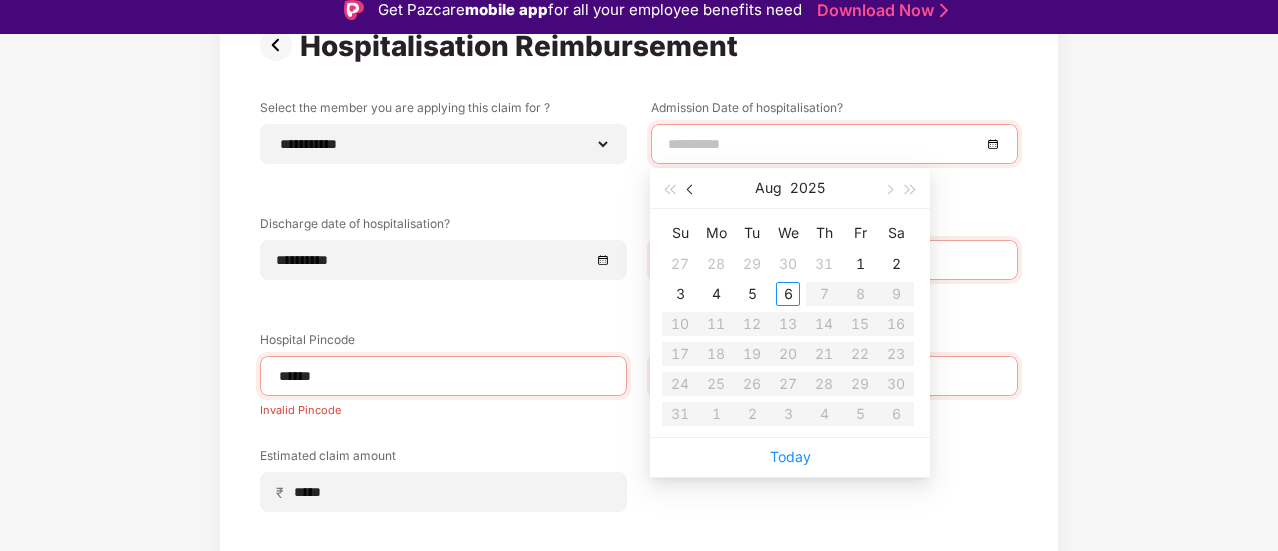 click at bounding box center [692, 190] 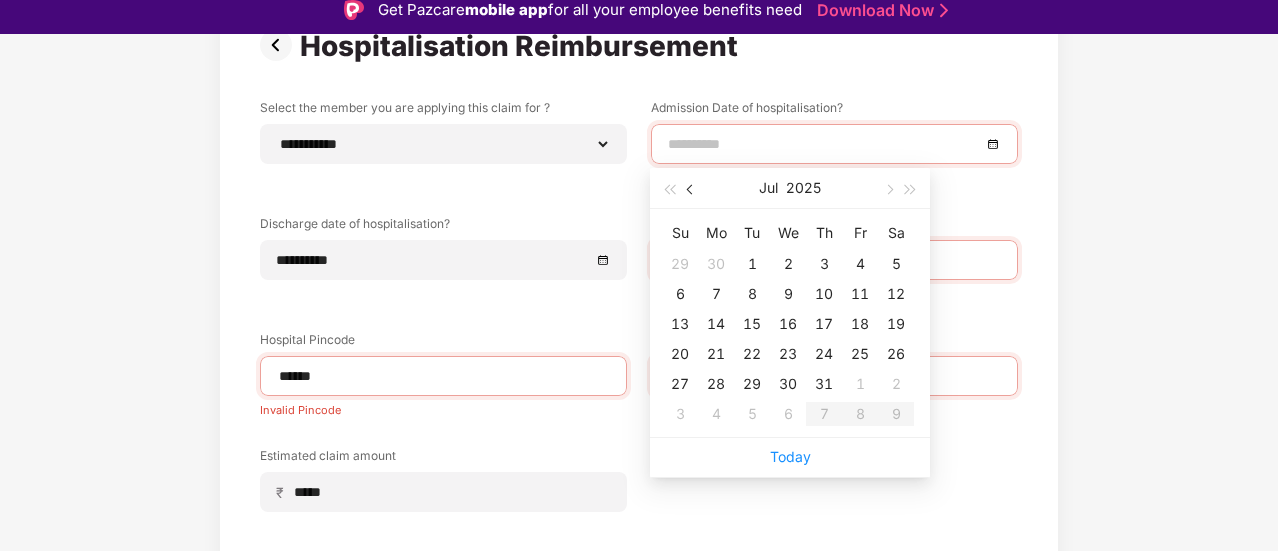 click at bounding box center (692, 190) 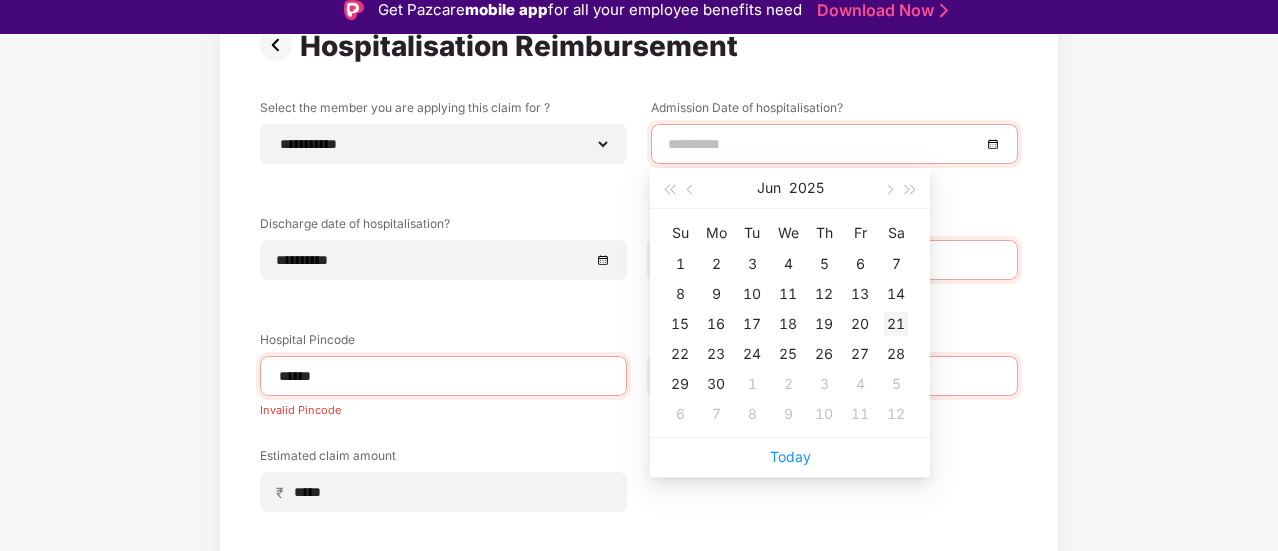 type on "**********" 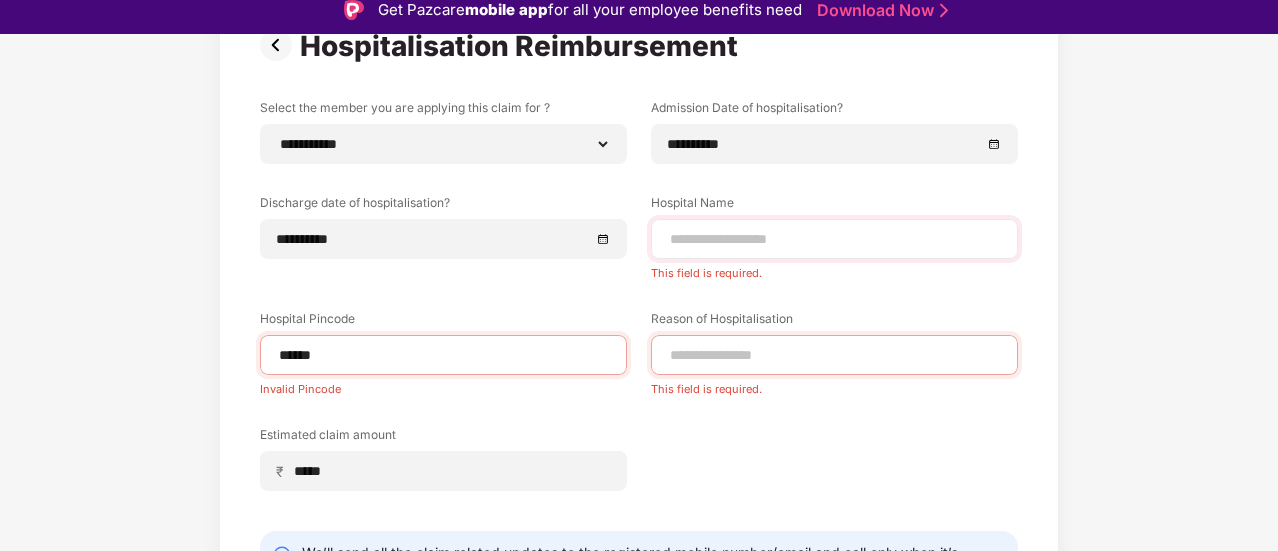 click at bounding box center [834, 239] 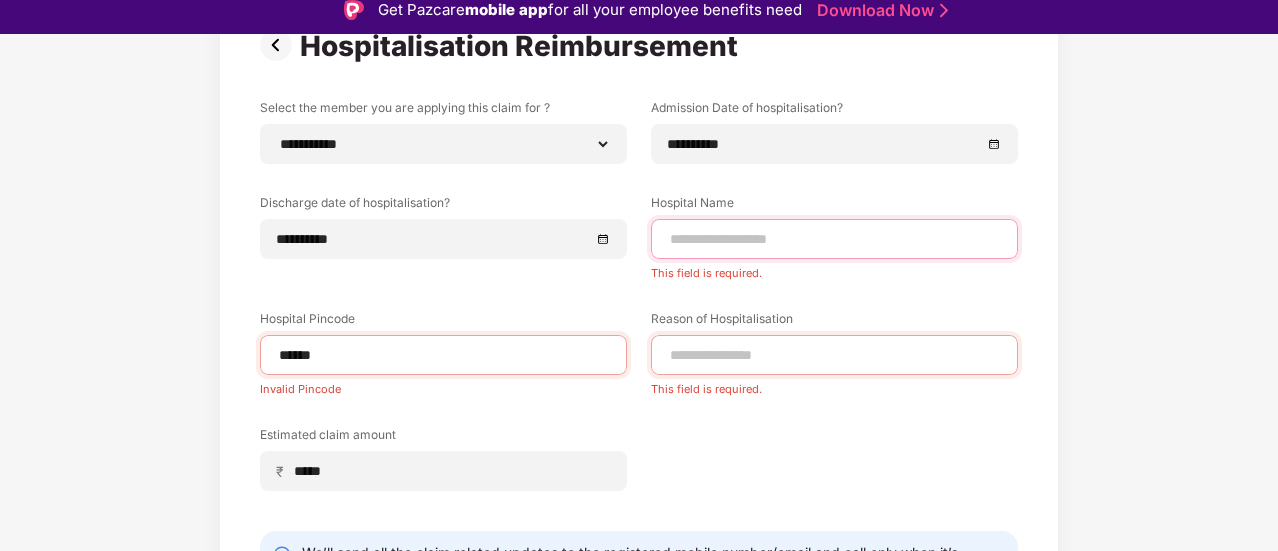 click at bounding box center [834, 239] 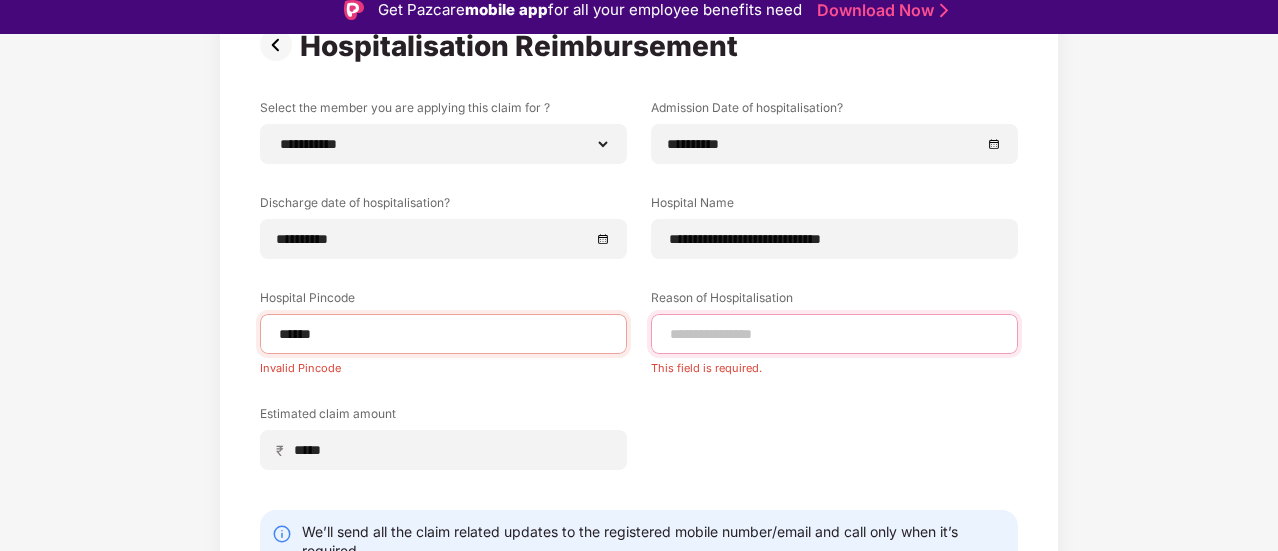 click at bounding box center (834, 334) 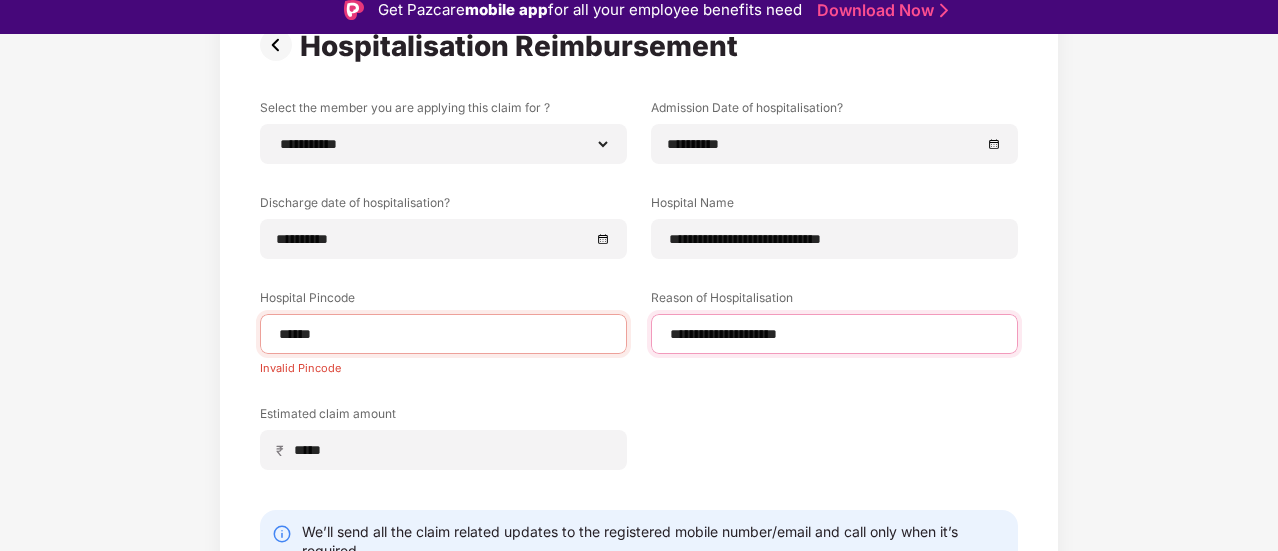 scroll, scrollTop: 285, scrollLeft: 0, axis: vertical 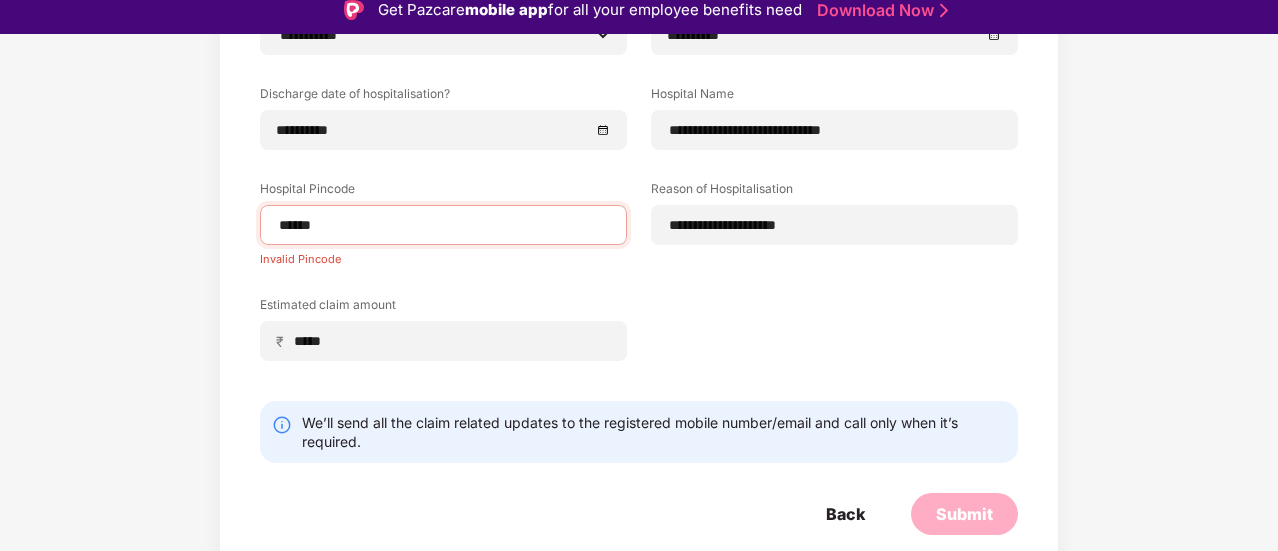 click on "Select the member you are applying this claim for ? [NAME] [NAME] [NAME] [NAME] [NAME] [NAME] [NAME] Admission Date of hospitalisation? [DATE] Discharge date of hospitalisation? [DATE] Hospital Name [NAME] Hospital Pincode [PINCODE] Invalid Pincode Reason of Hospitalisation [REASON] Estimated claim amount ₹ [AMOUNT]" at bounding box center (639, 190) 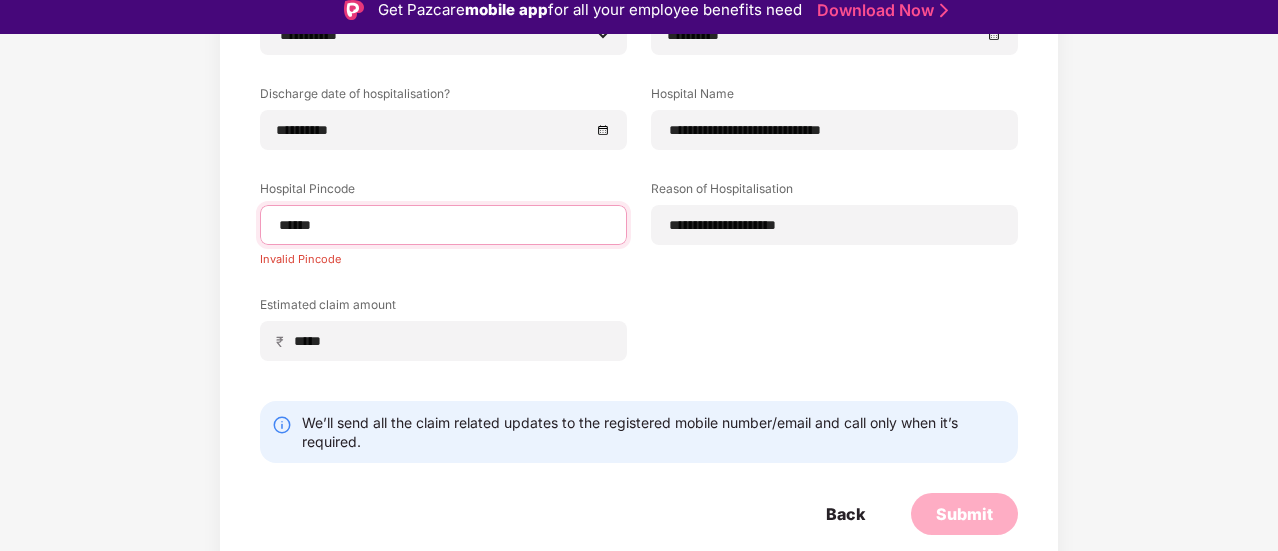 click on "******" at bounding box center (443, 225) 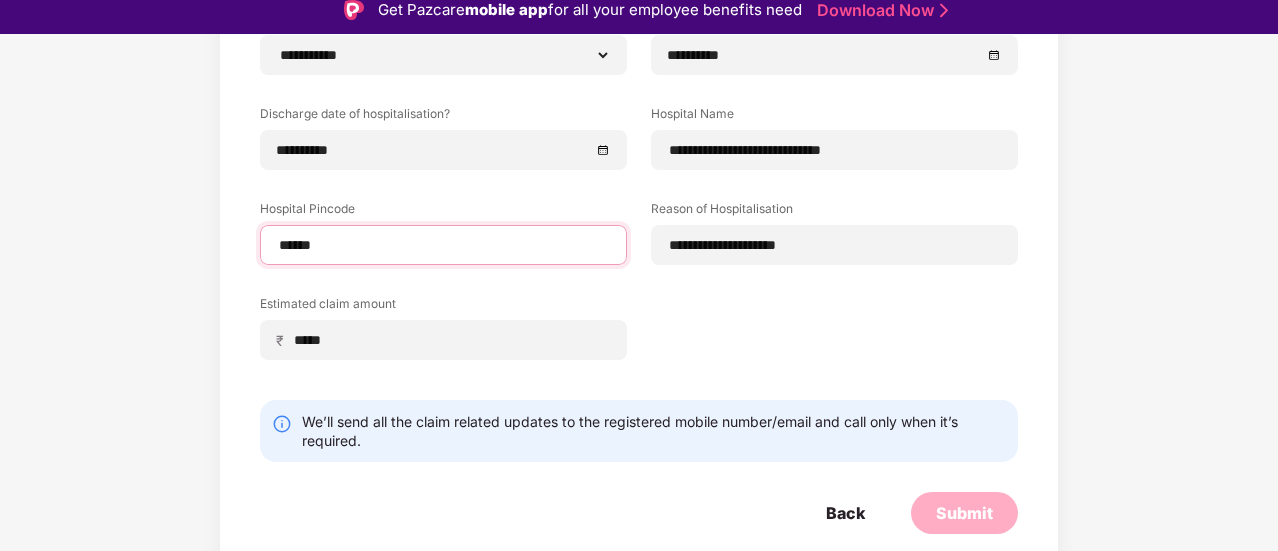 scroll, scrollTop: 264, scrollLeft: 0, axis: vertical 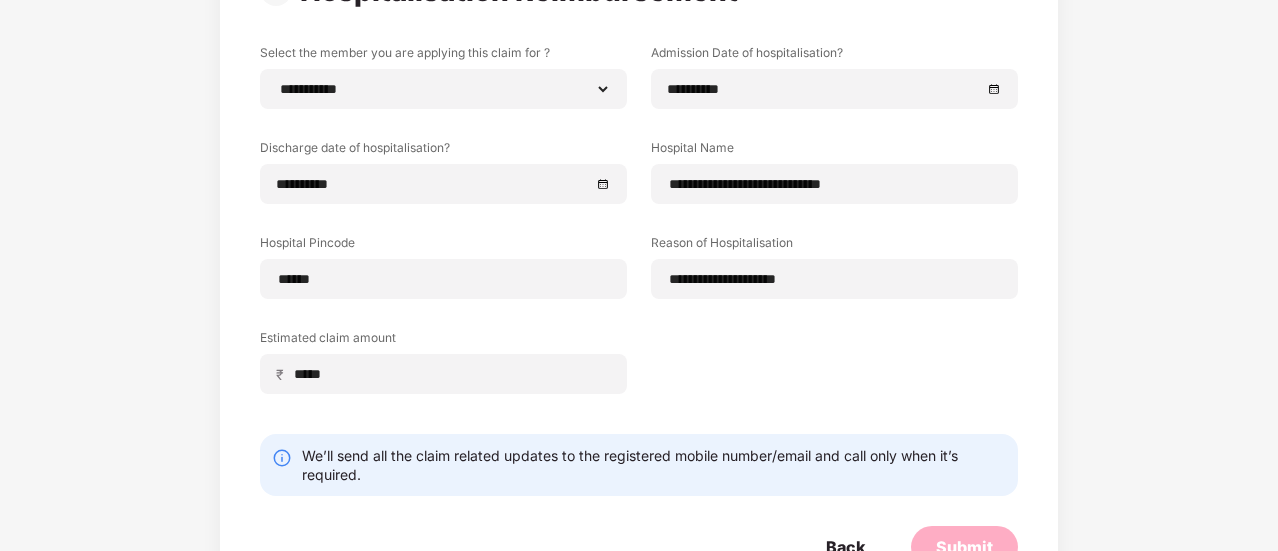 click on "Select the member you are applying this claim for ? [NAME] [NAME] [NAME] [NAME] [NAME] [NAME] [NAME] Admission Date of hospitalisation? [DATE] Discharge date of hospitalisation? [DATE] Hospital Name [NAME] Hospital Pincode [PINCODE] Reason of Hospitalisation [REASON] Estimated claim amount ₹ [AMOUNT]" at bounding box center (639, 234) 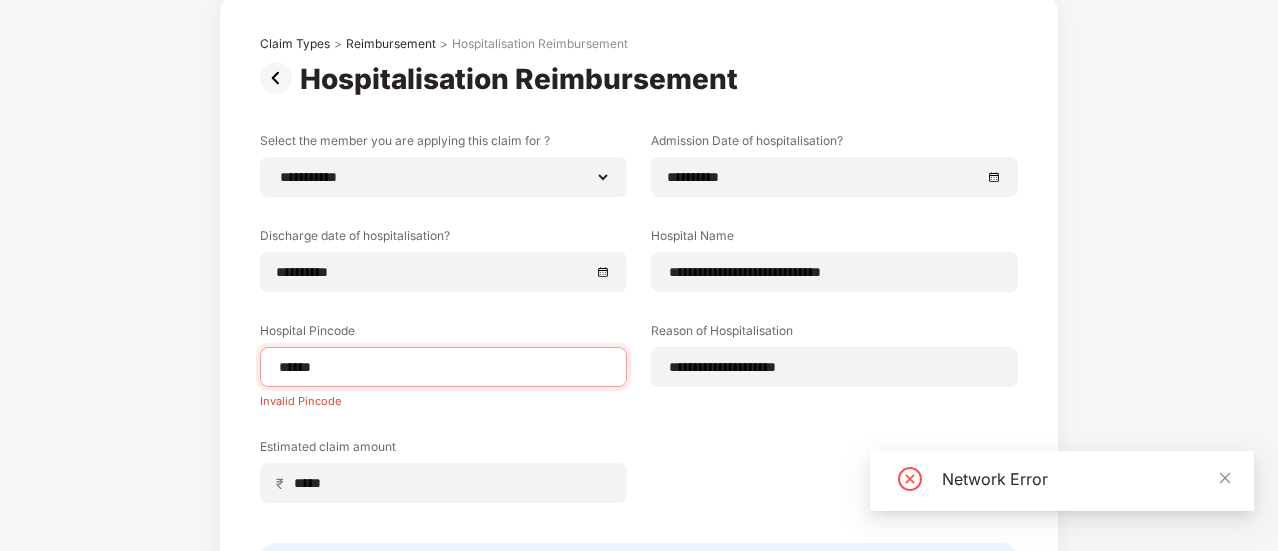 scroll, scrollTop: 108, scrollLeft: 0, axis: vertical 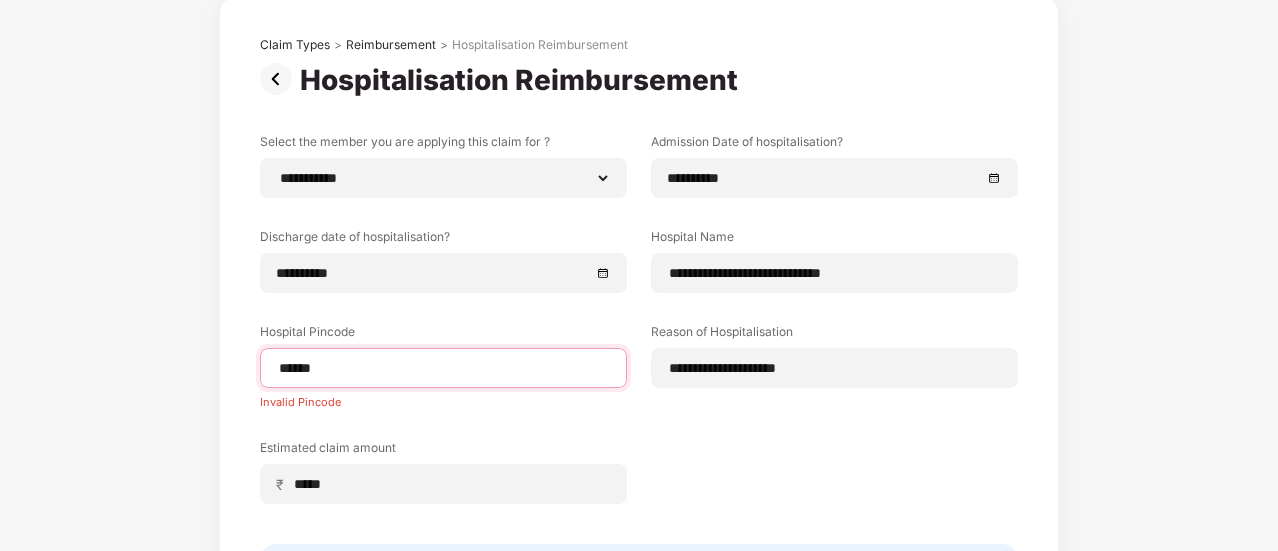 click on "******" at bounding box center [443, 368] 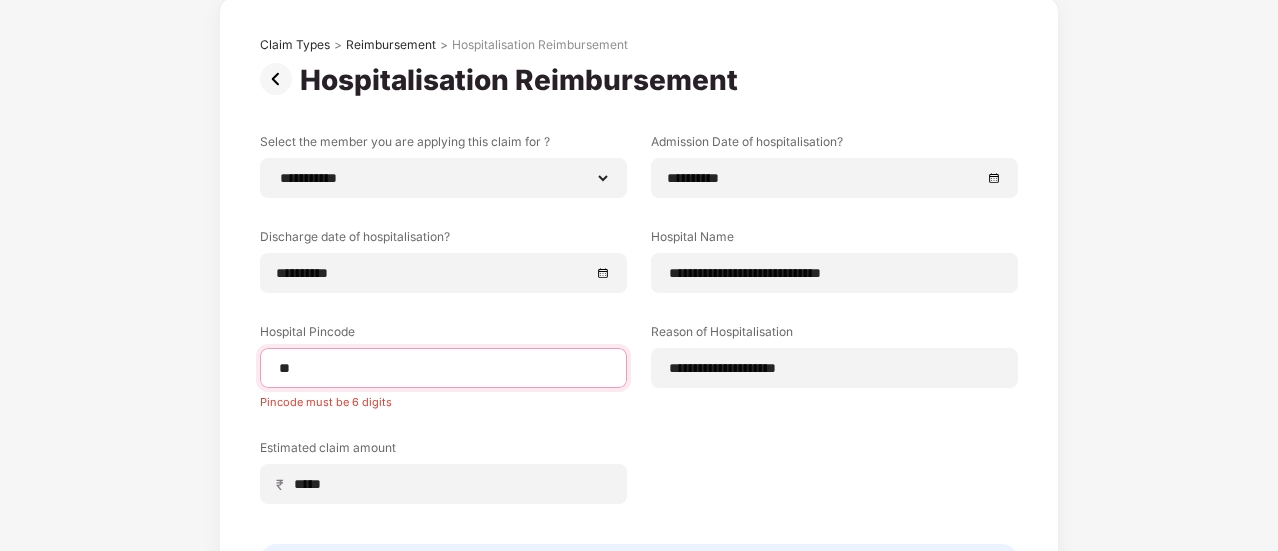 type on "*" 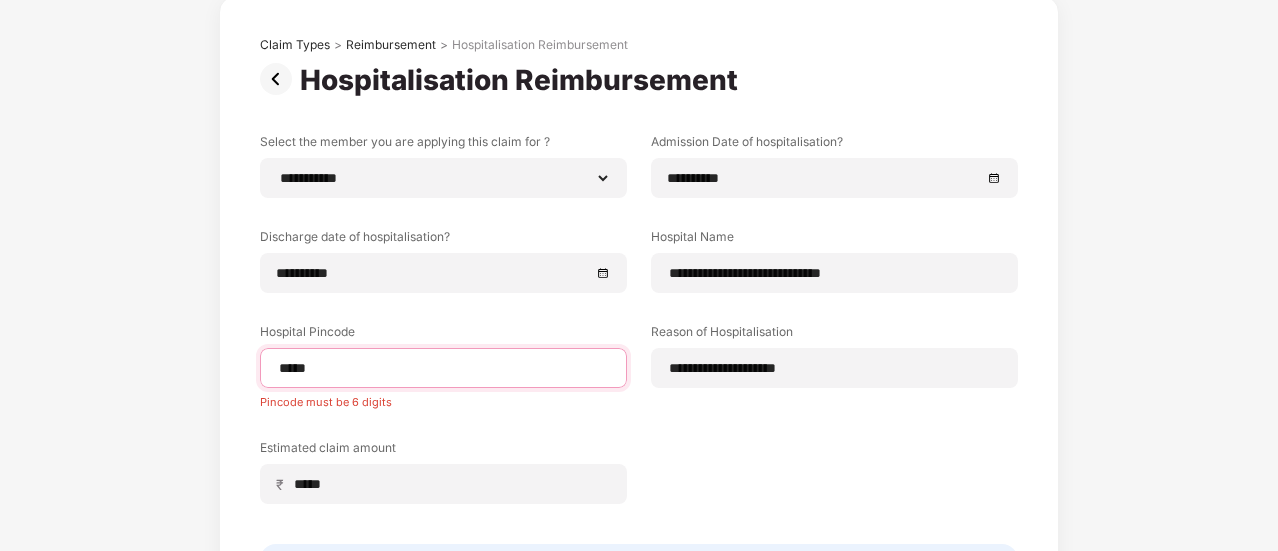 type on "******" 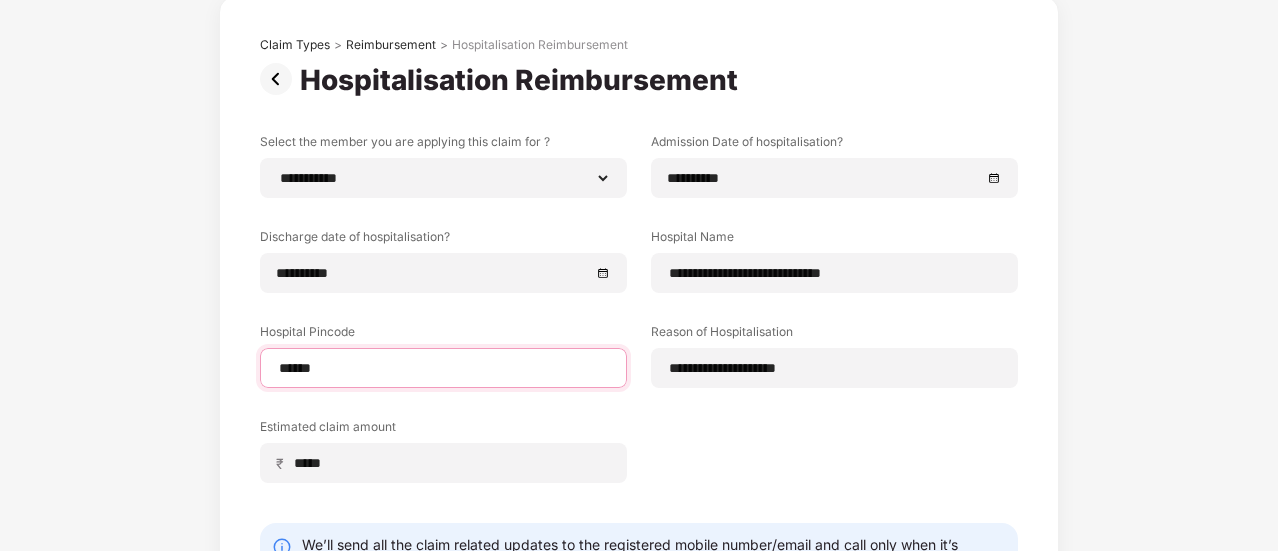 select on "*********" 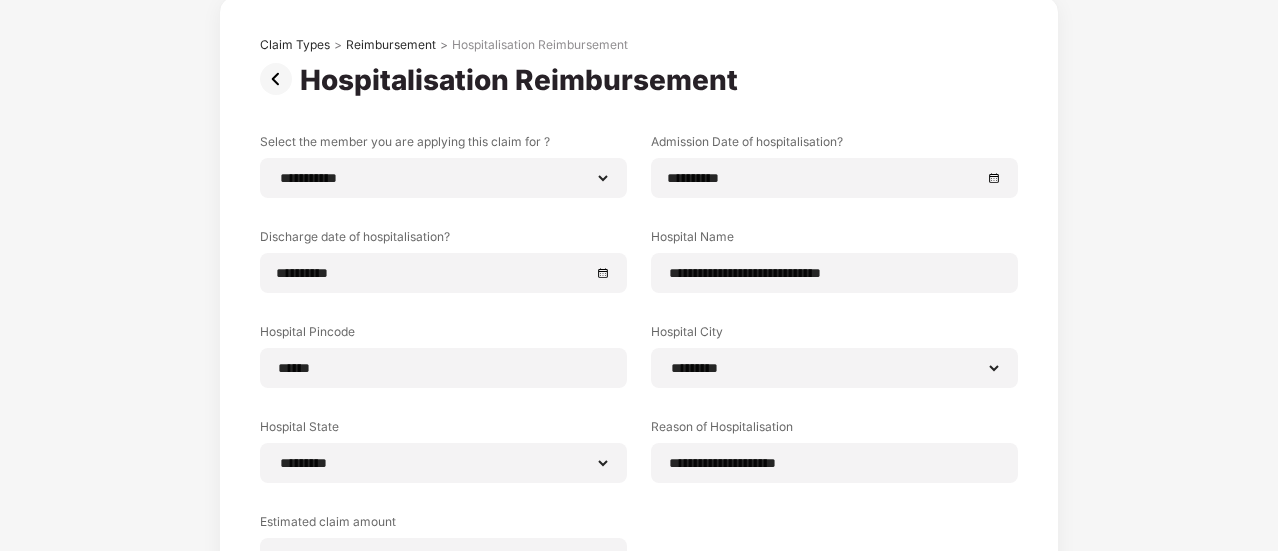 click on "Hospital City" at bounding box center (834, 335) 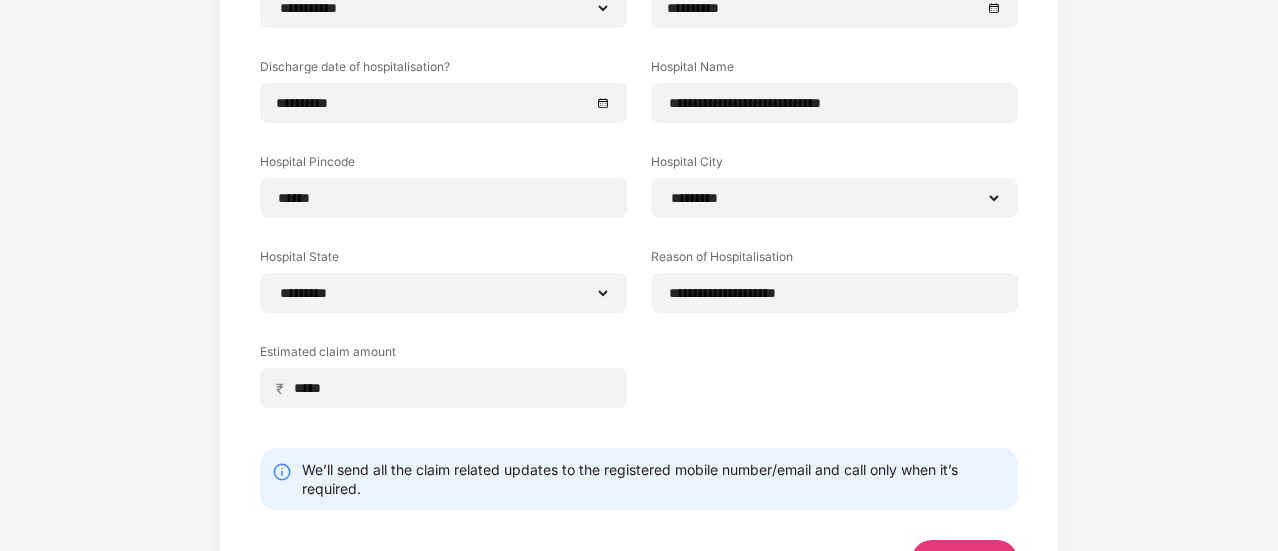 scroll, scrollTop: 359, scrollLeft: 0, axis: vertical 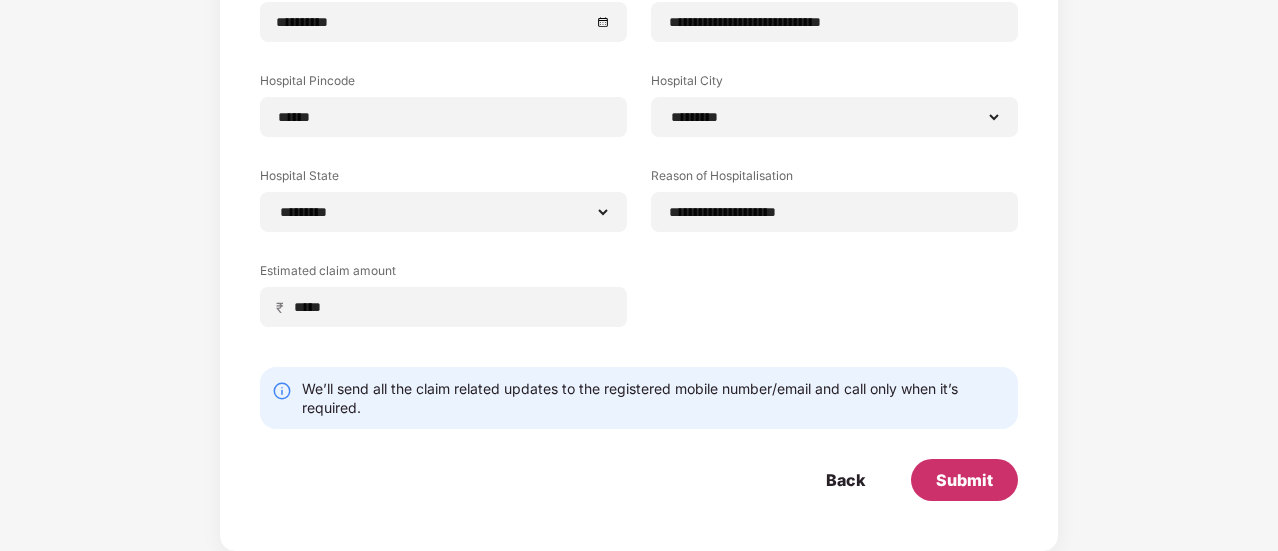 click on "Submit" at bounding box center (964, 480) 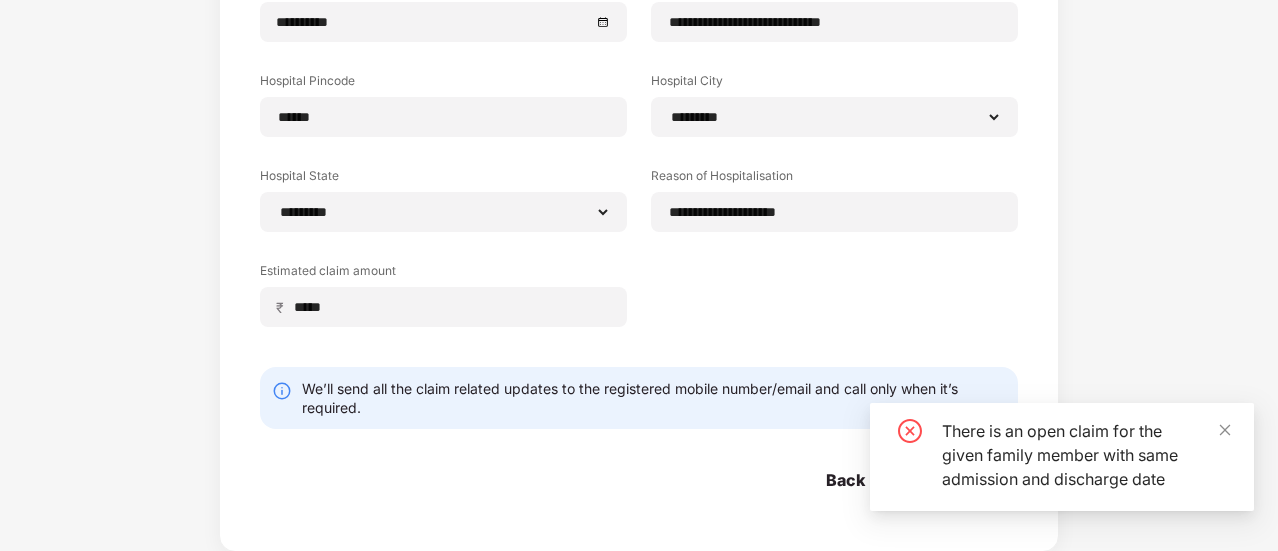 click on "Claim Types > Reimbursement > Hospitalisation Reimbursement   Hospitalisation Reimbursement We’ll send all the claim related updates to the registered mobile number/email and call only when it’s required. Select the member you are applying this claim for ? [NAME] [NAME] [NAME] [NAME] [NAME] [NAME] [NAME] Admission Date of hospitalisation? [DATE] Discharge date of hospitalisation? [DATE] Hospital Name [NAME] Hospital Pincode [PINCODE] Hospital City [CITY] [CITY] Hospital State [STATE] [STATE] Reason of Hospitalisation [REASON] Estimated claim amount ₹ [AMOUNT] We’ll send all the claim related updates to the registered mobile number/email and call only when it’s required. Back Submit" at bounding box center (639, 128) 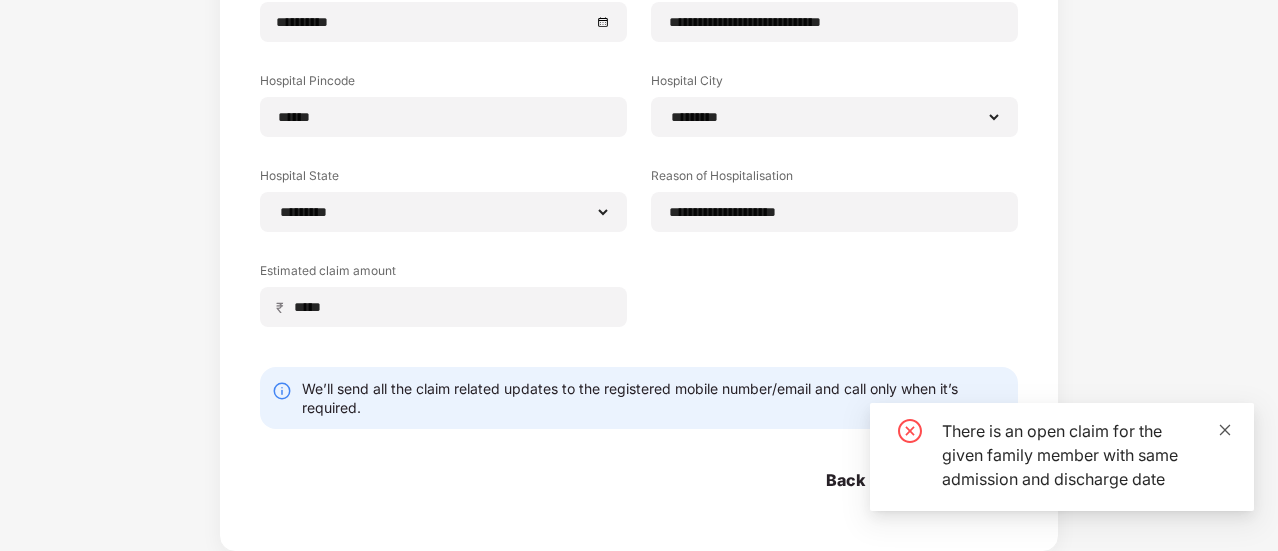 click 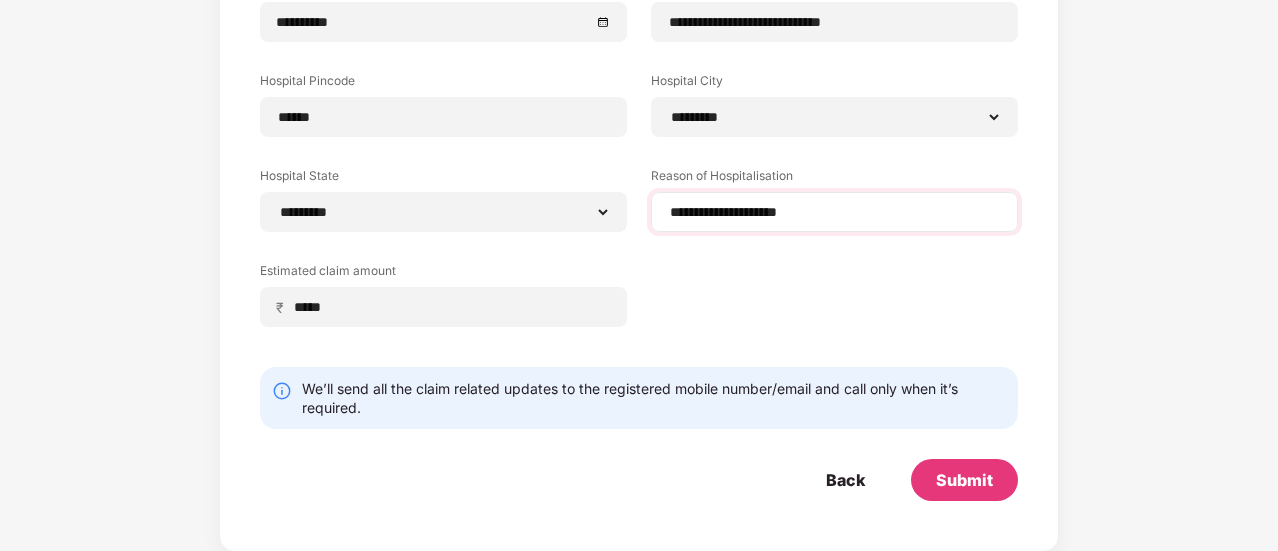 scroll, scrollTop: 0, scrollLeft: 0, axis: both 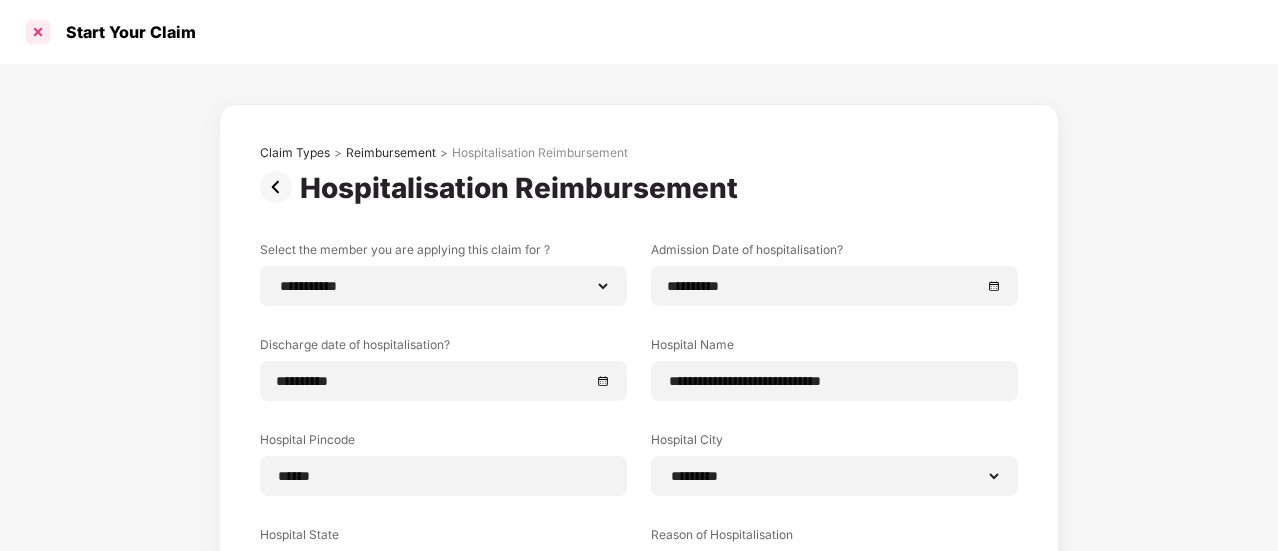 click at bounding box center [38, 32] 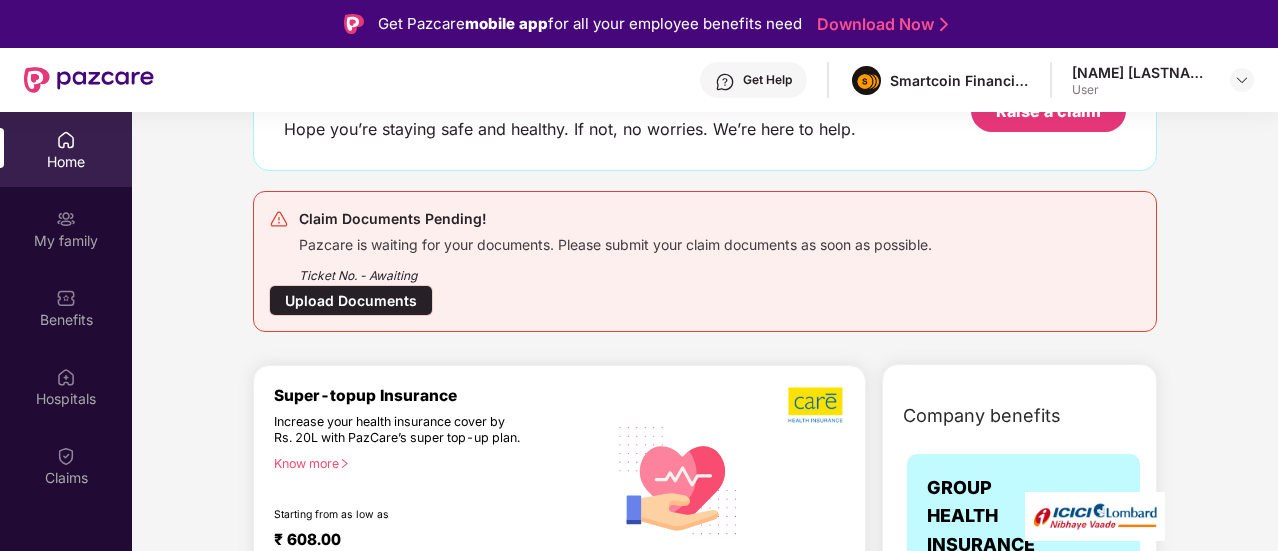 scroll, scrollTop: 158, scrollLeft: 0, axis: vertical 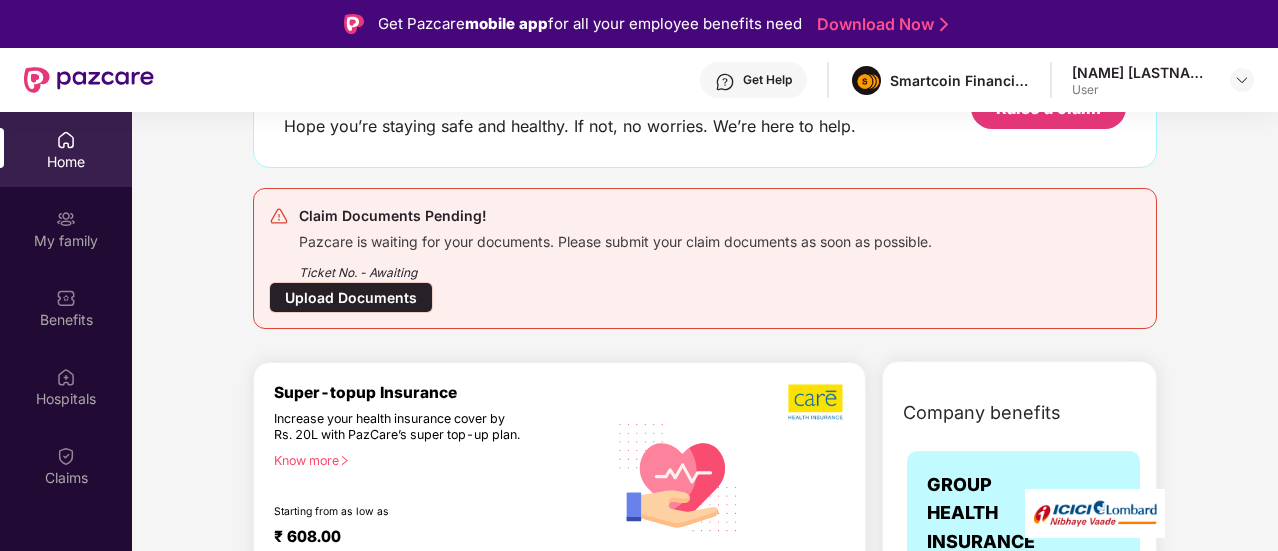 click on "Upload Documents" at bounding box center [351, 297] 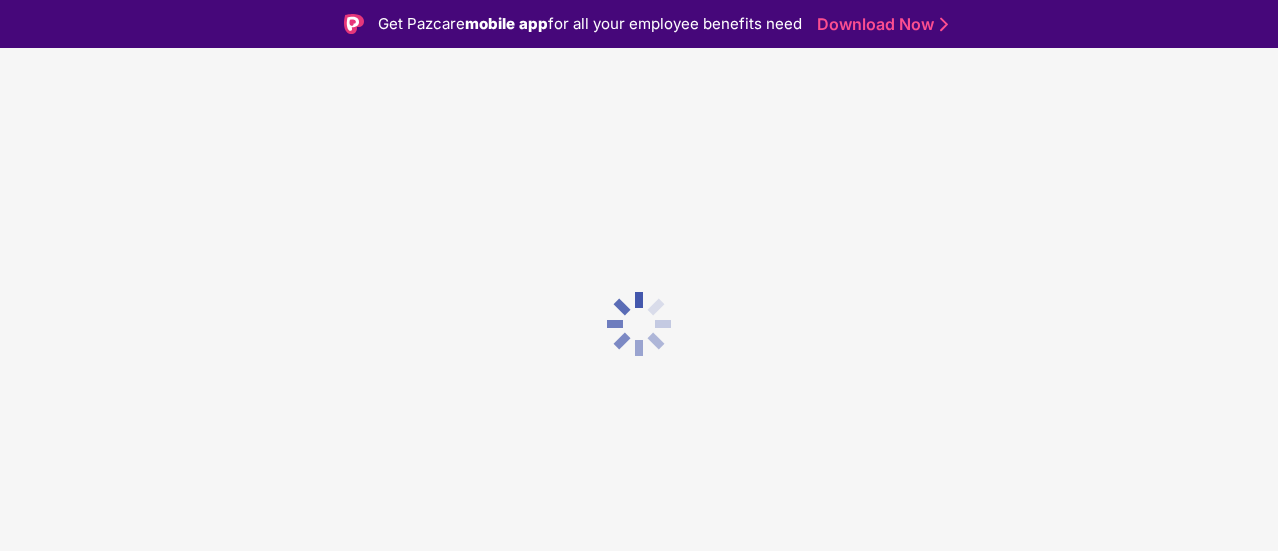 scroll, scrollTop: 0, scrollLeft: 0, axis: both 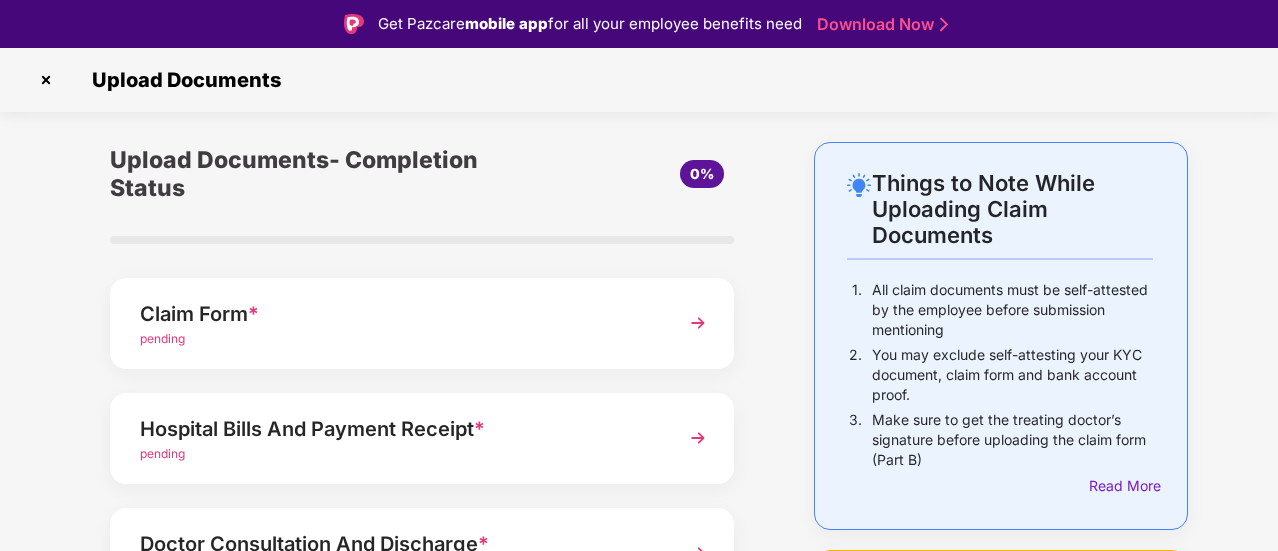 click on "pending" at bounding box center [398, 339] 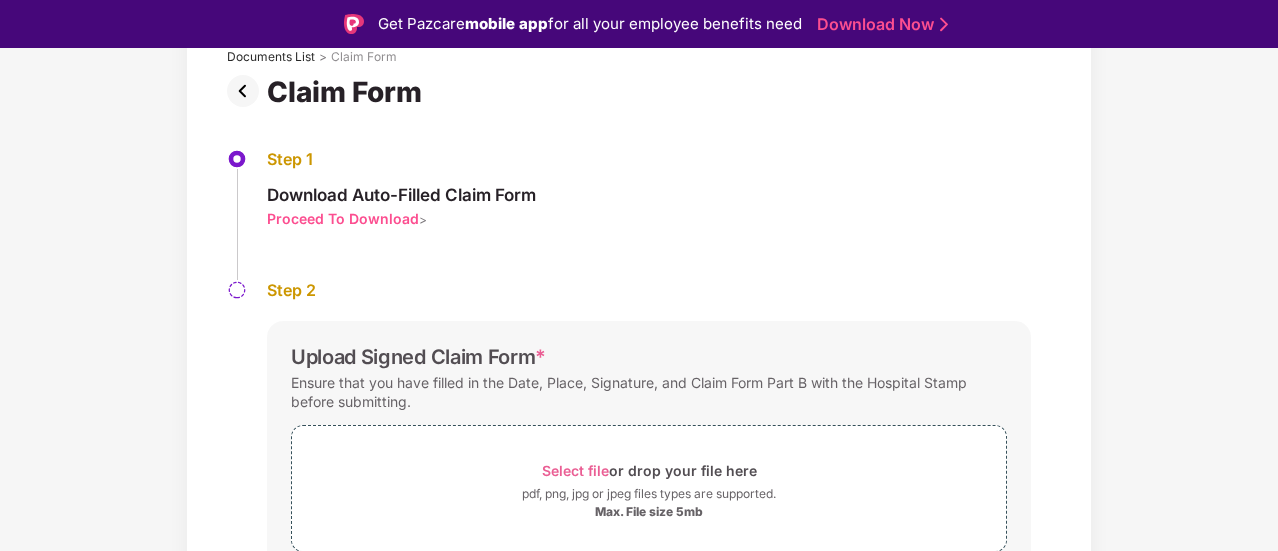 scroll, scrollTop: 220, scrollLeft: 0, axis: vertical 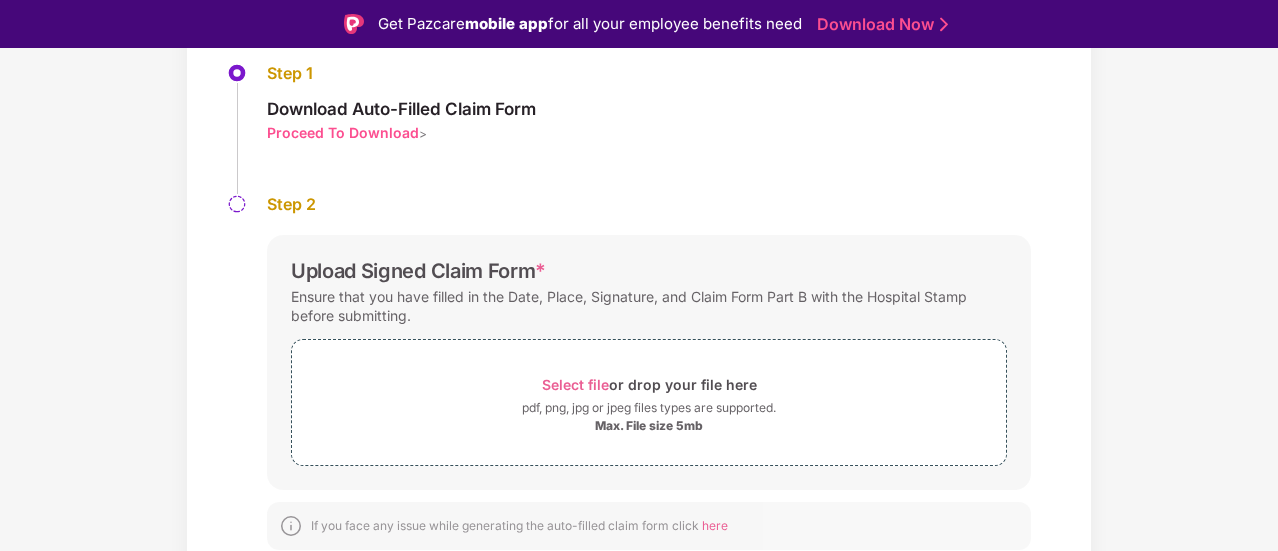 click at bounding box center [237, 204] 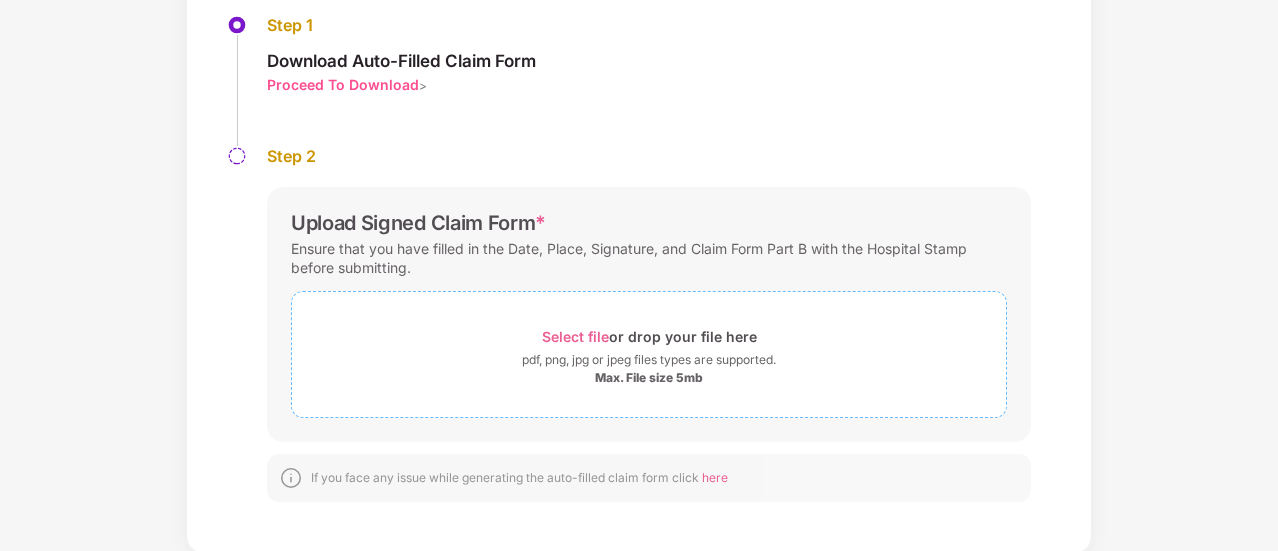 scroll, scrollTop: 47, scrollLeft: 0, axis: vertical 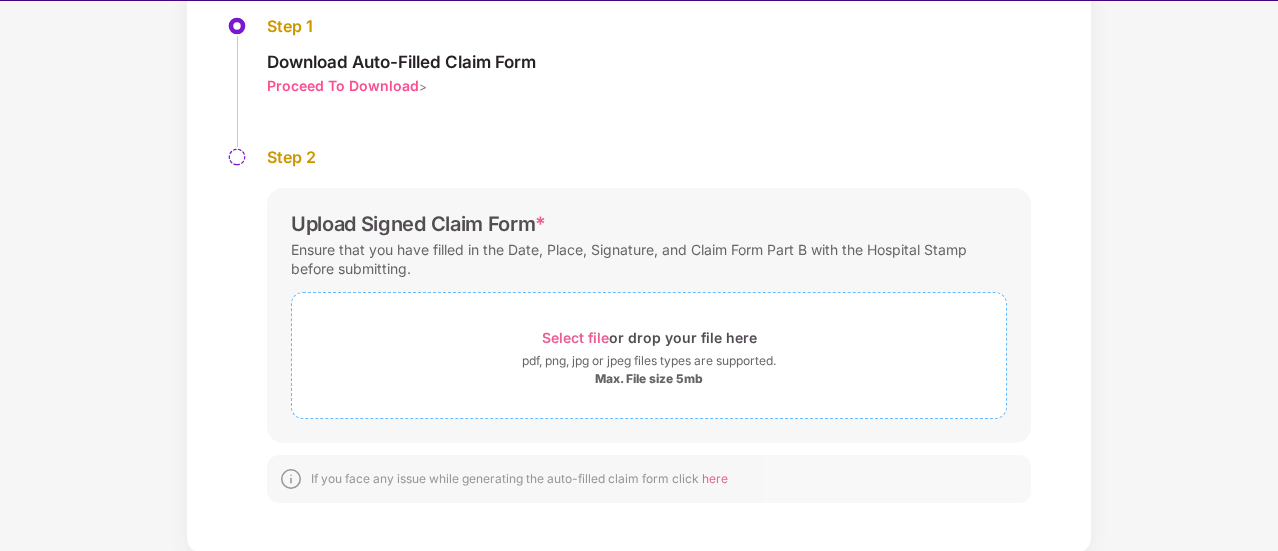 click on "pdf, png, jpg or jpeg files types are supported." at bounding box center [649, 361] 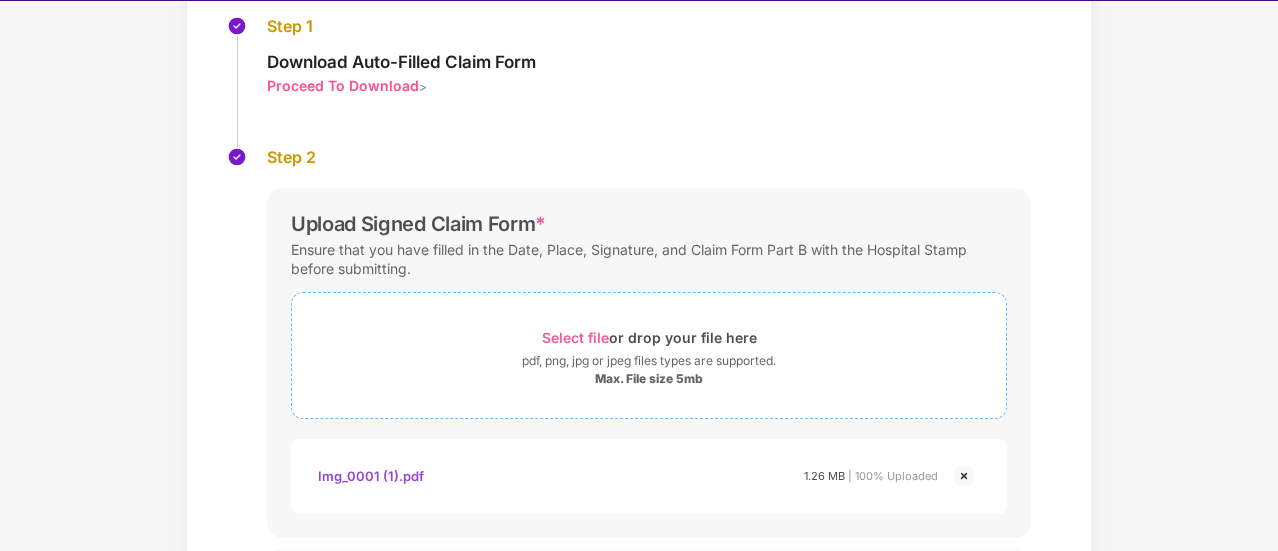 scroll, scrollTop: 365, scrollLeft: 0, axis: vertical 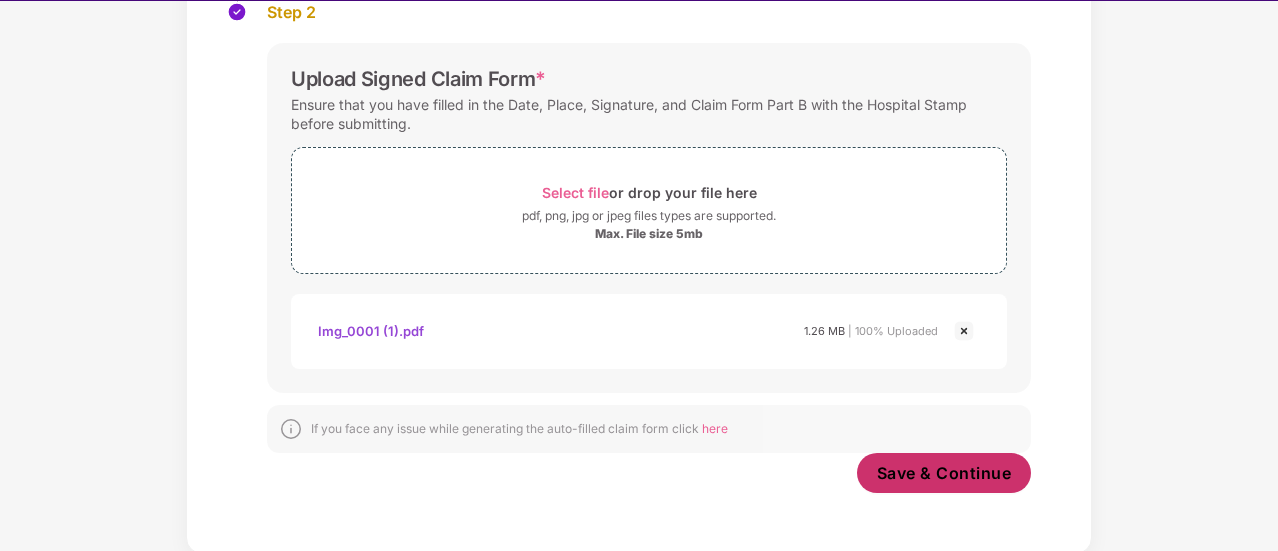 click on "Save & Continue" at bounding box center [944, 473] 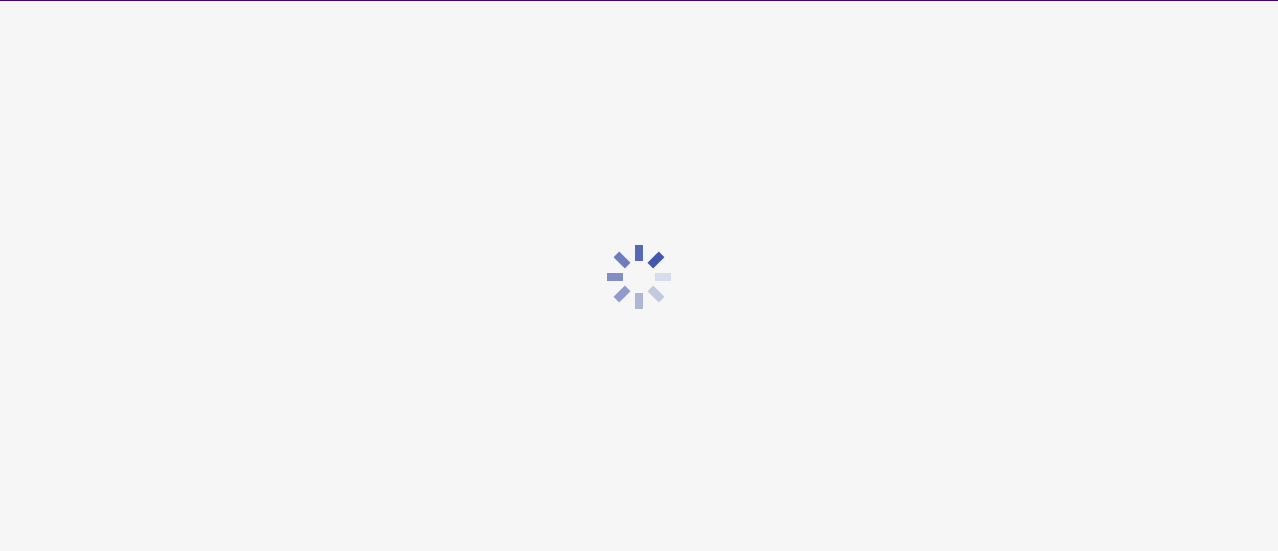 scroll, scrollTop: 0, scrollLeft: 0, axis: both 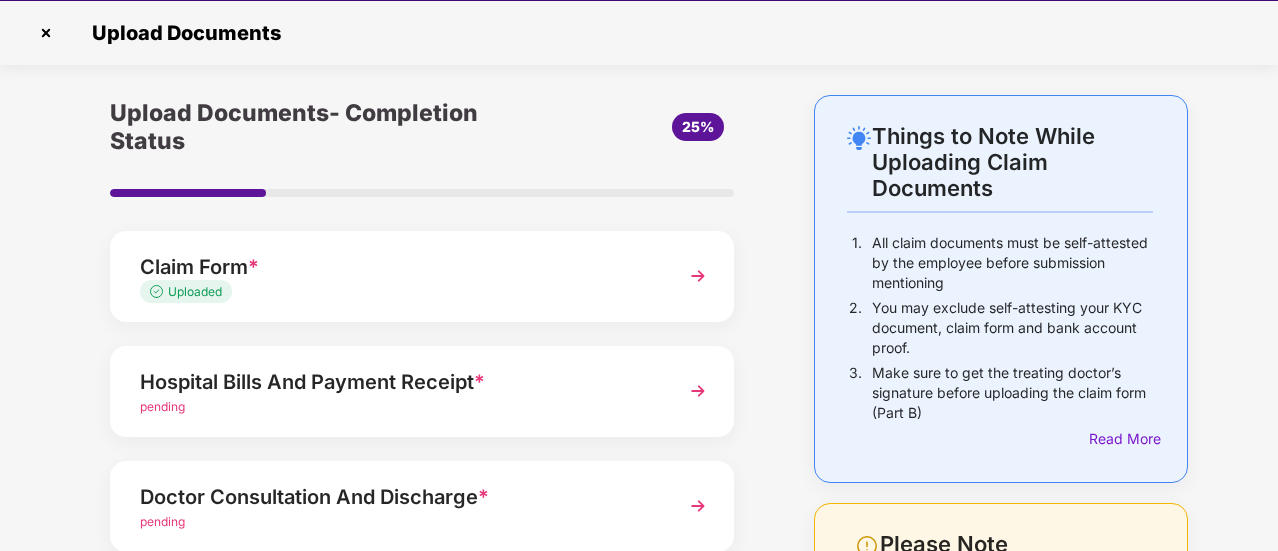 click on "Hospital Bills And Payment Receipt *" at bounding box center [398, 382] 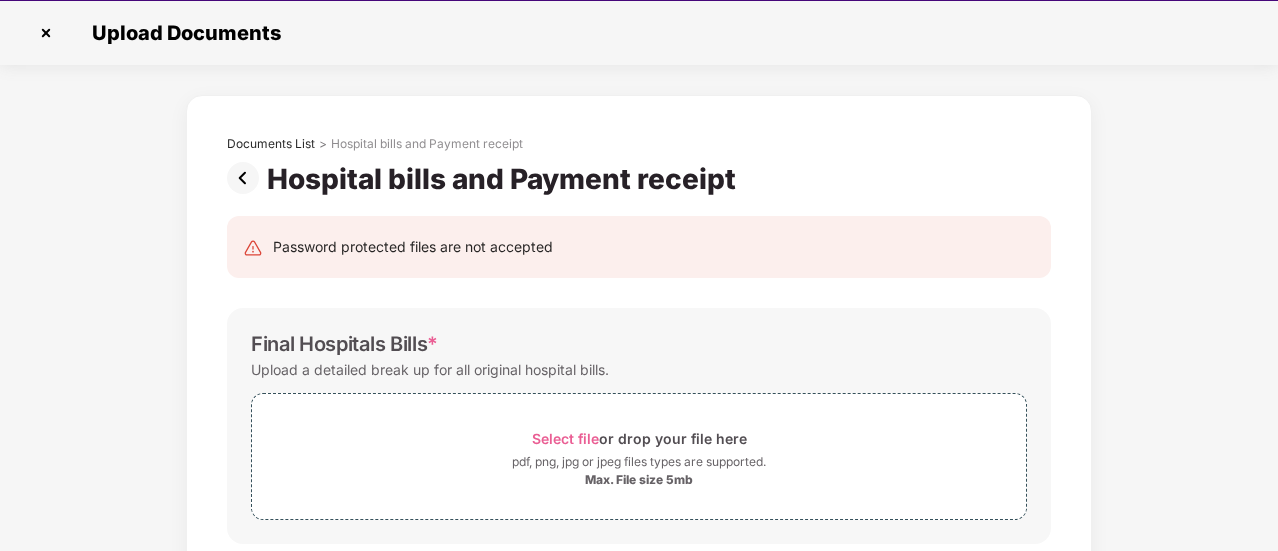 scroll, scrollTop: 0, scrollLeft: 0, axis: both 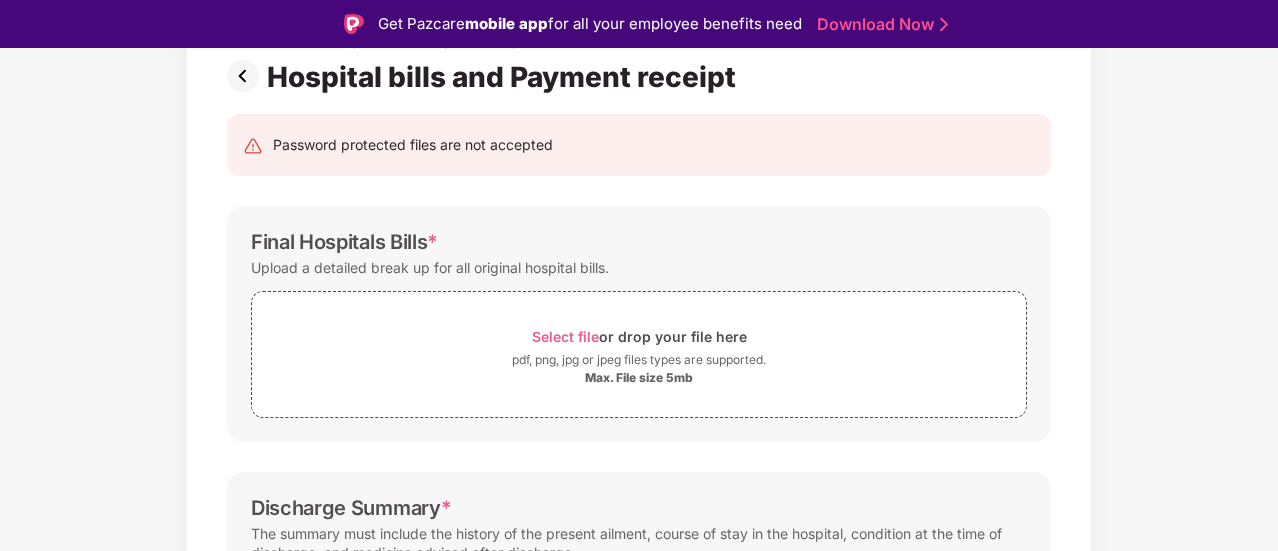 click on "Max. File size 5mb" at bounding box center (639, 378) 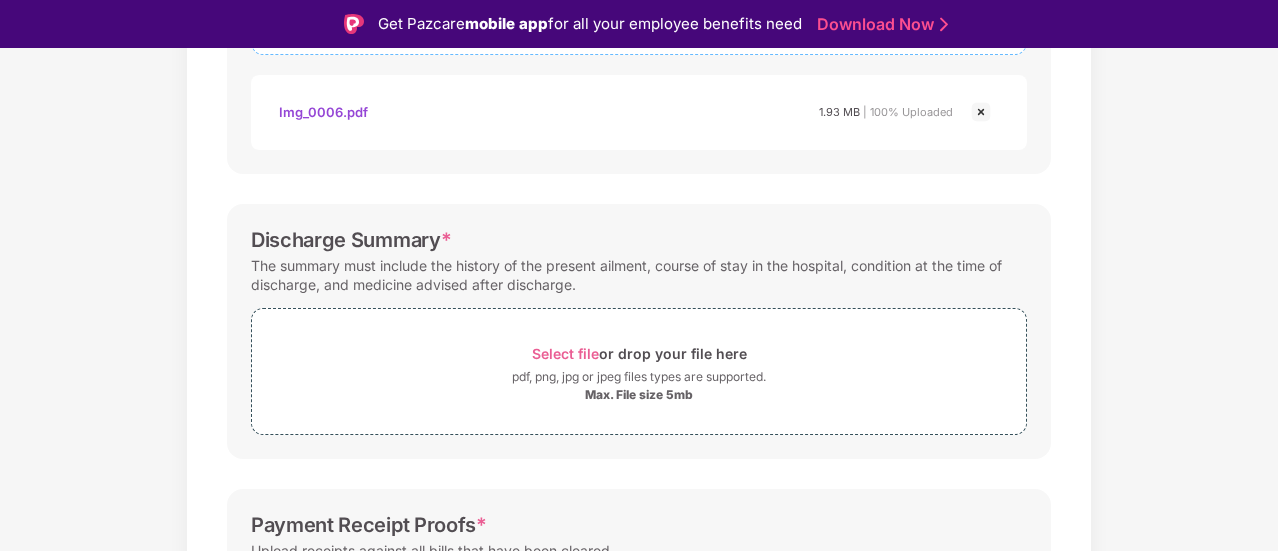 scroll, scrollTop: 513, scrollLeft: 0, axis: vertical 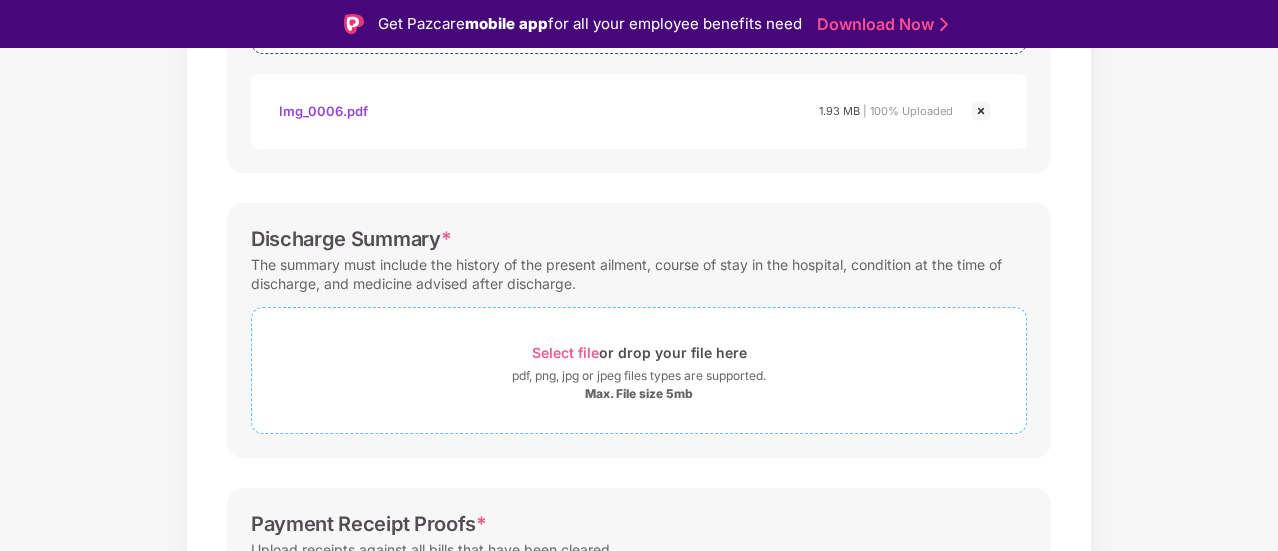 click on "Select file" at bounding box center [565, 352] 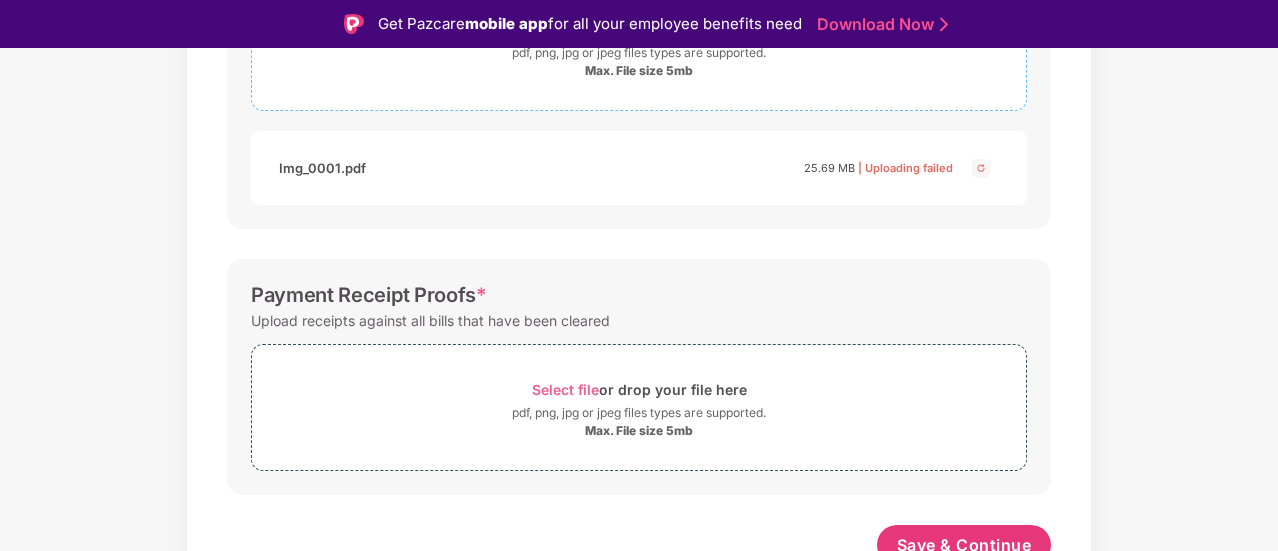 scroll, scrollTop: 839, scrollLeft: 0, axis: vertical 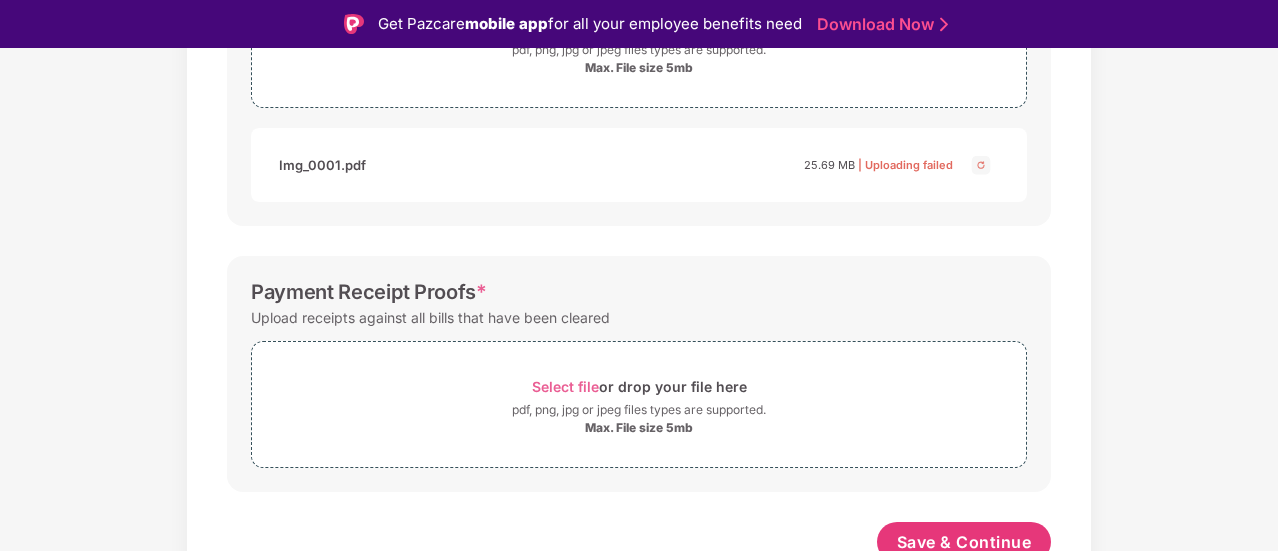 click at bounding box center [981, 165] 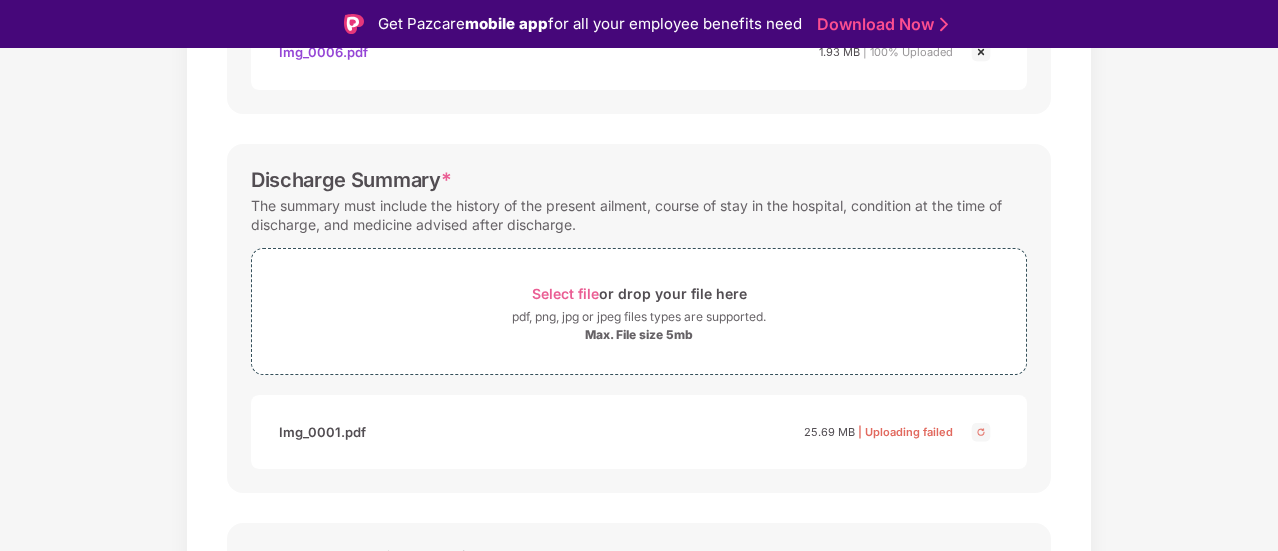 scroll, scrollTop: 571, scrollLeft: 0, axis: vertical 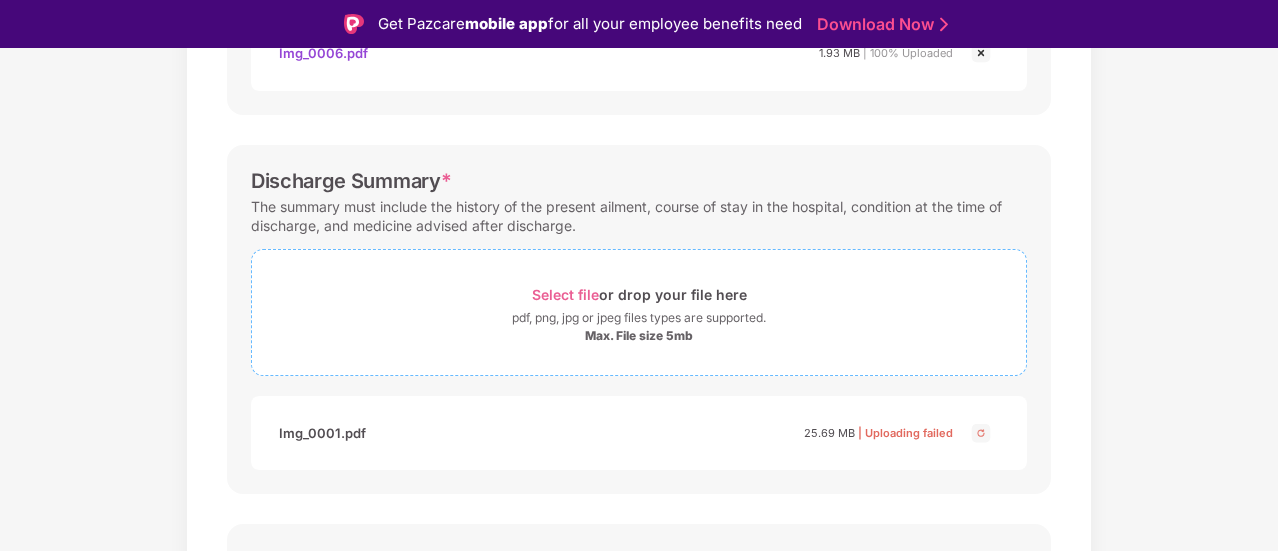 click on "Select file" at bounding box center [565, 294] 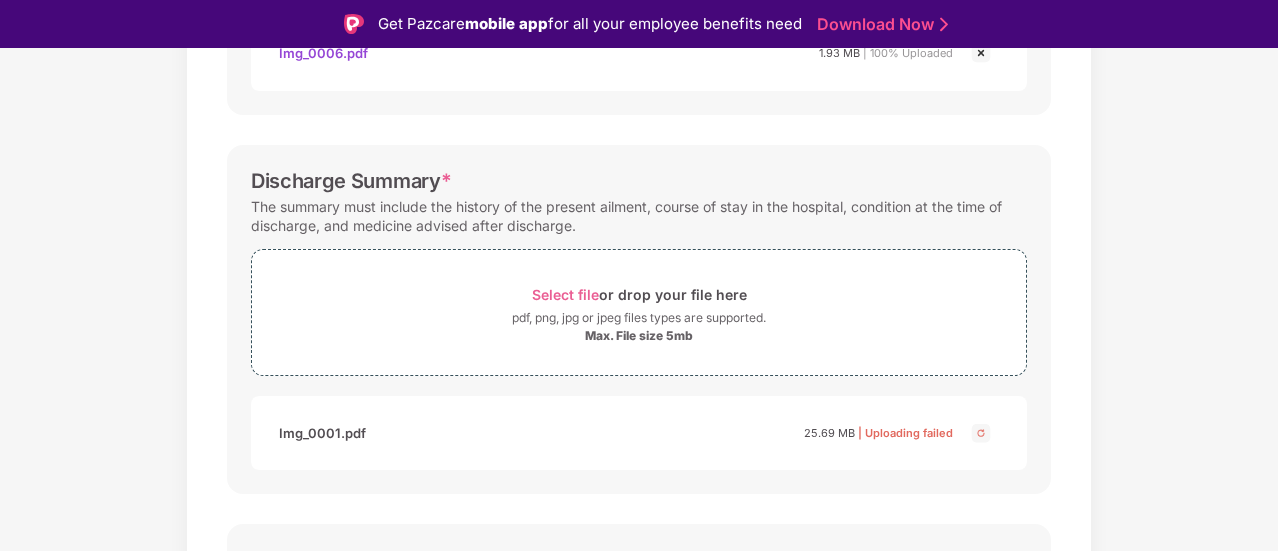 click at bounding box center (981, 433) 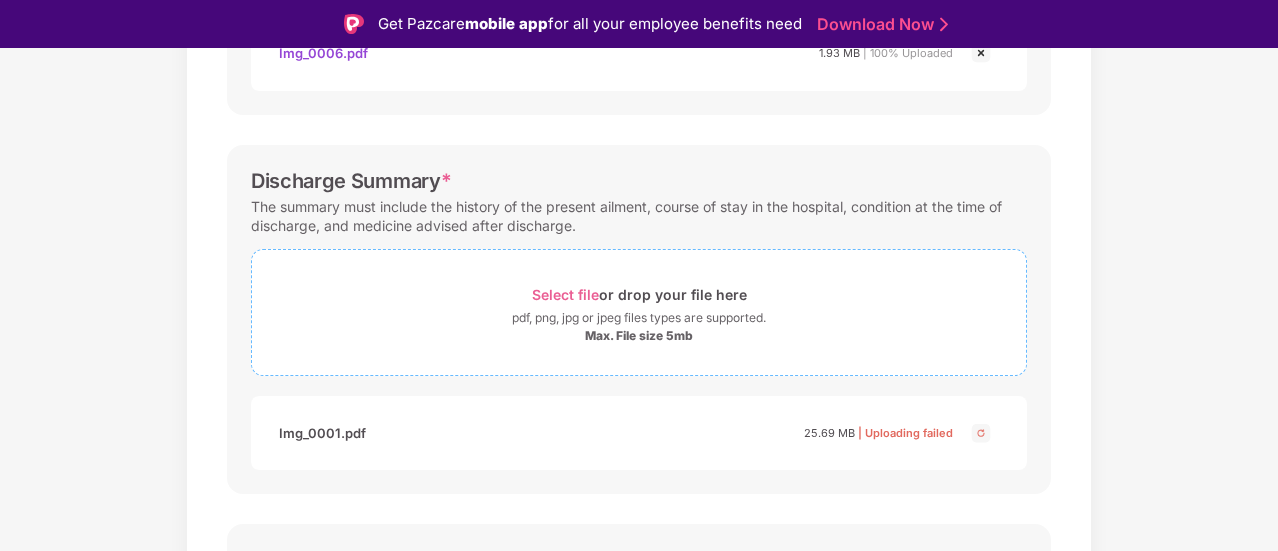 click on "Select file" at bounding box center [565, 294] 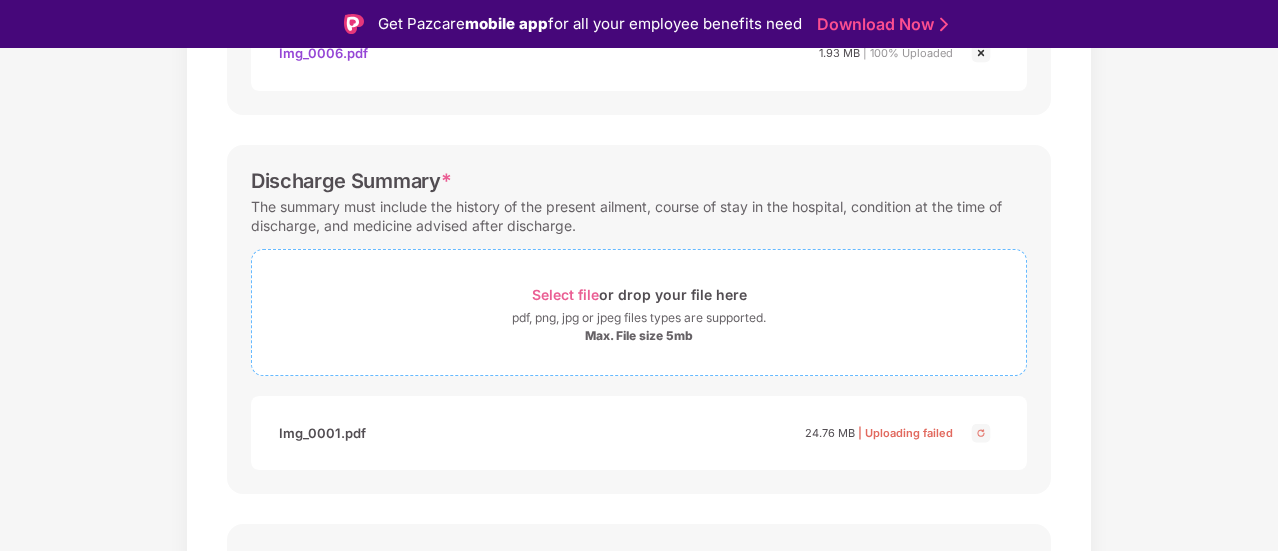 click on "Select file" at bounding box center [565, 294] 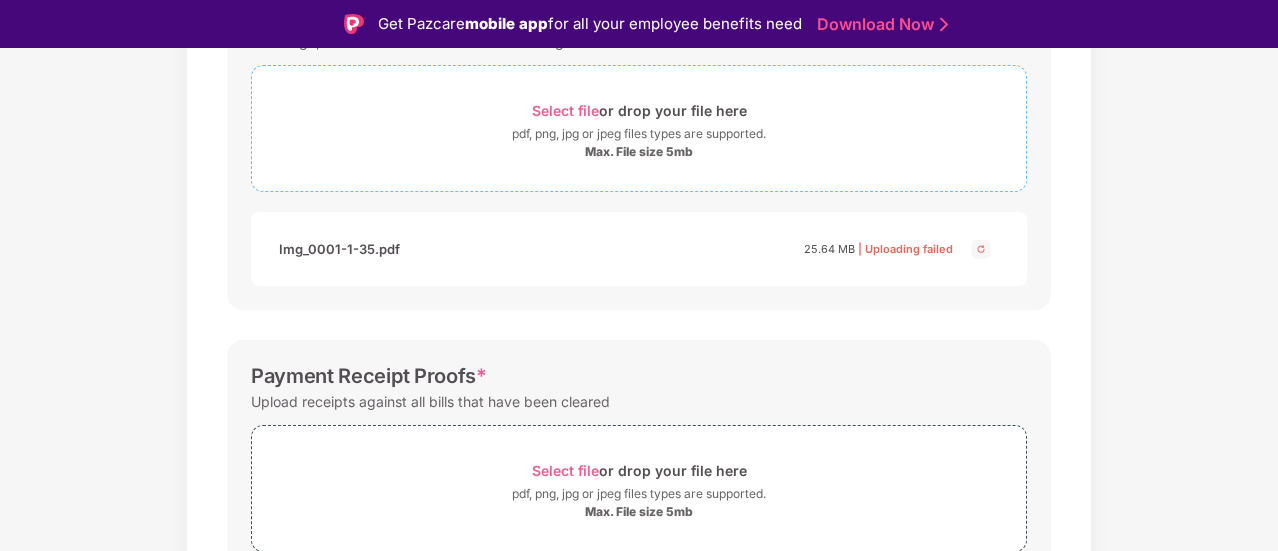 scroll, scrollTop: 756, scrollLeft: 0, axis: vertical 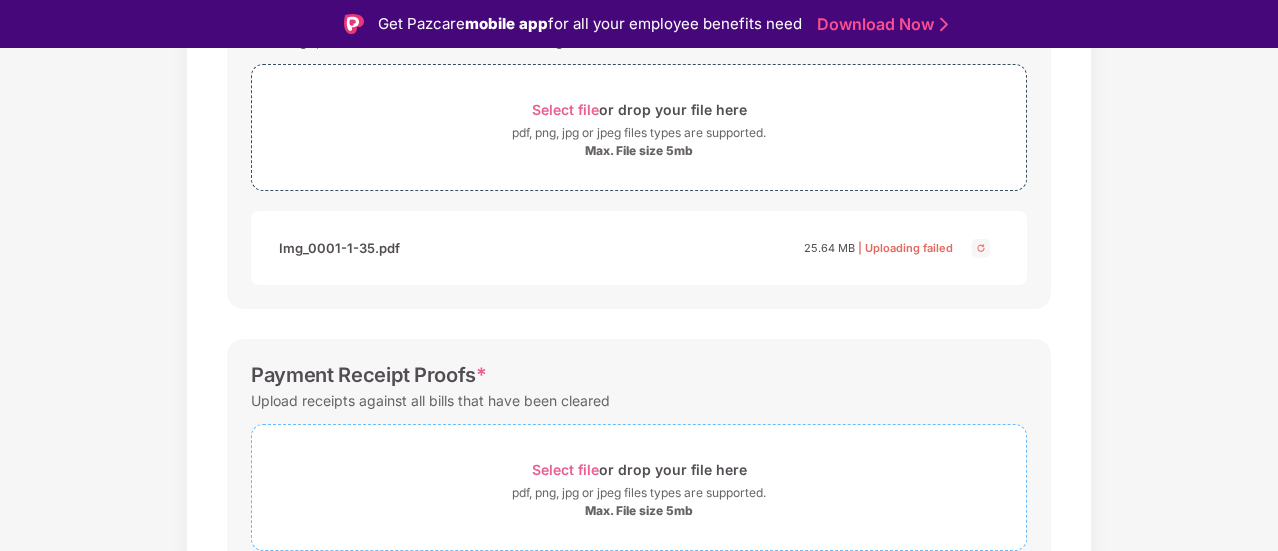 click on "Select file" at bounding box center (565, 469) 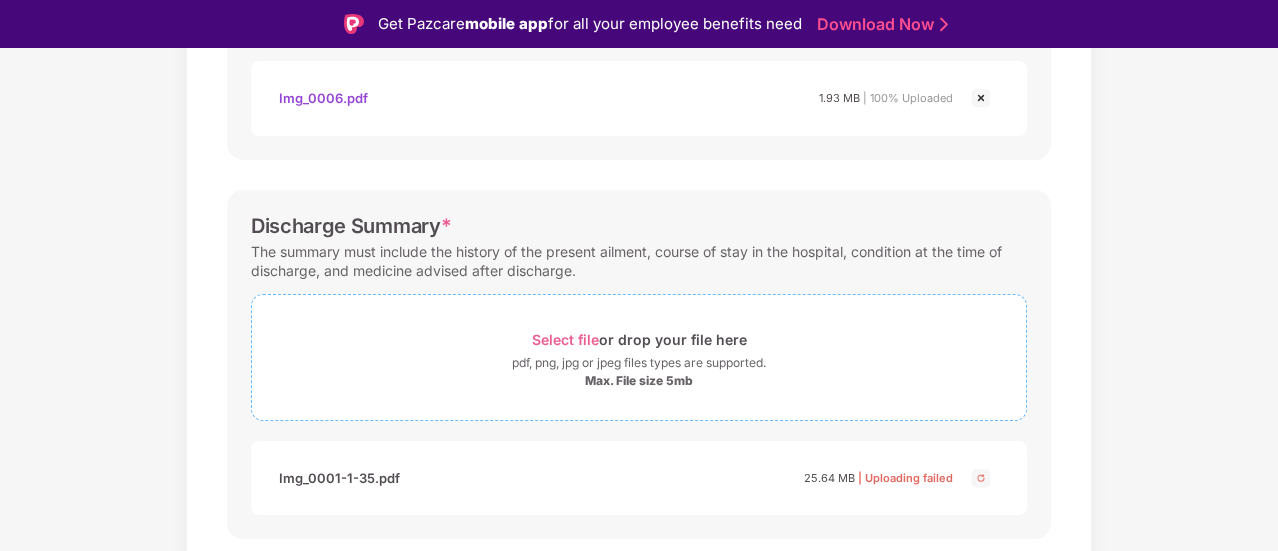 scroll, scrollTop: 523, scrollLeft: 0, axis: vertical 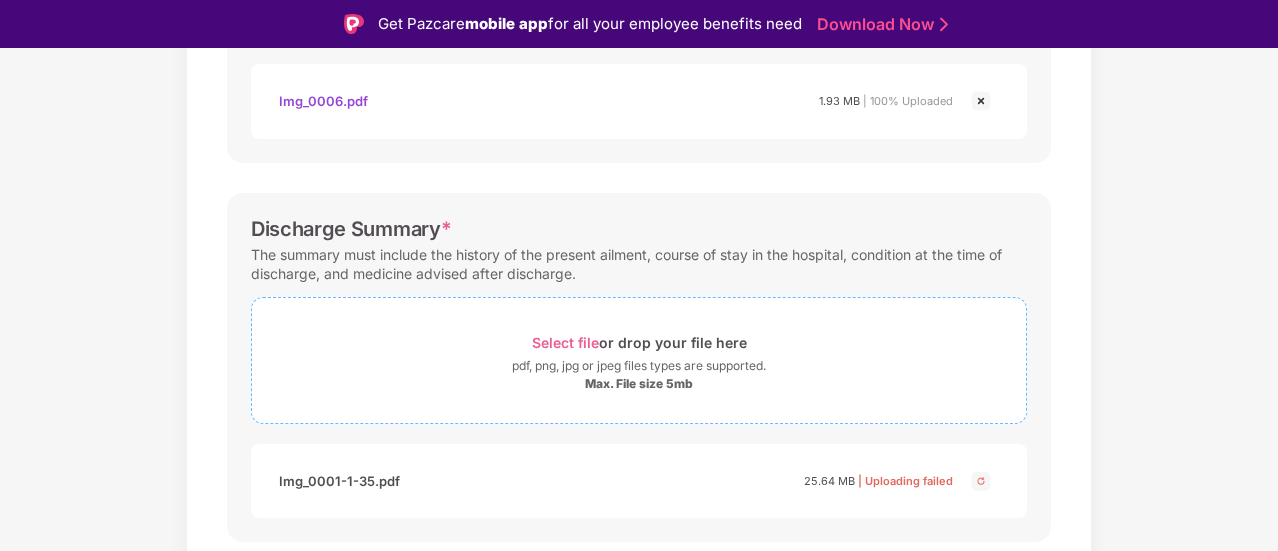 click on "Select file" at bounding box center (565, 342) 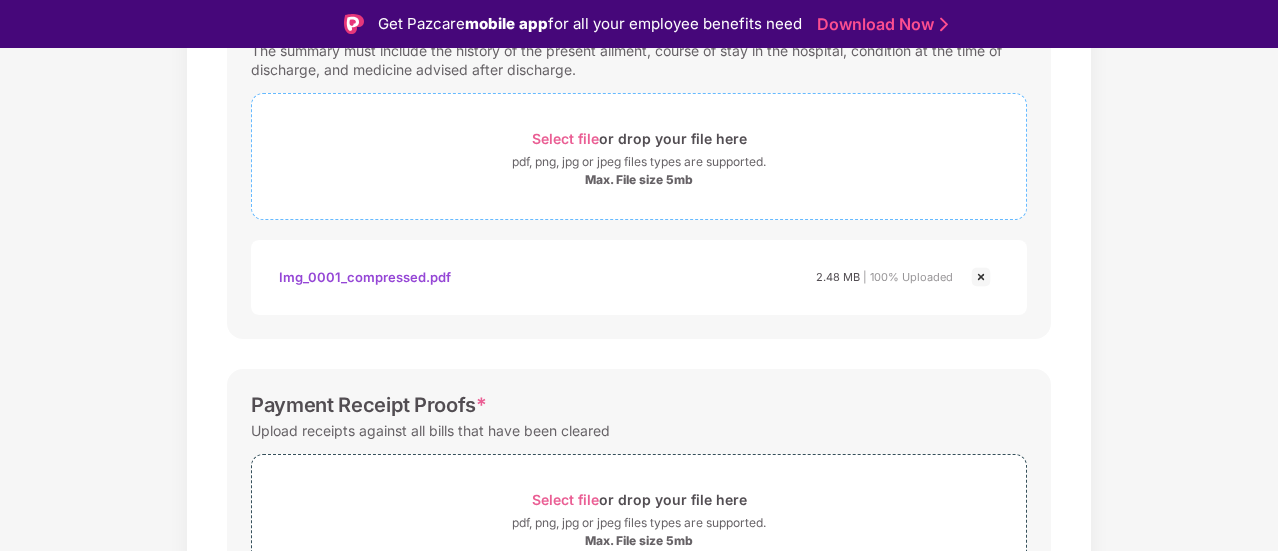 scroll, scrollTop: 851, scrollLeft: 0, axis: vertical 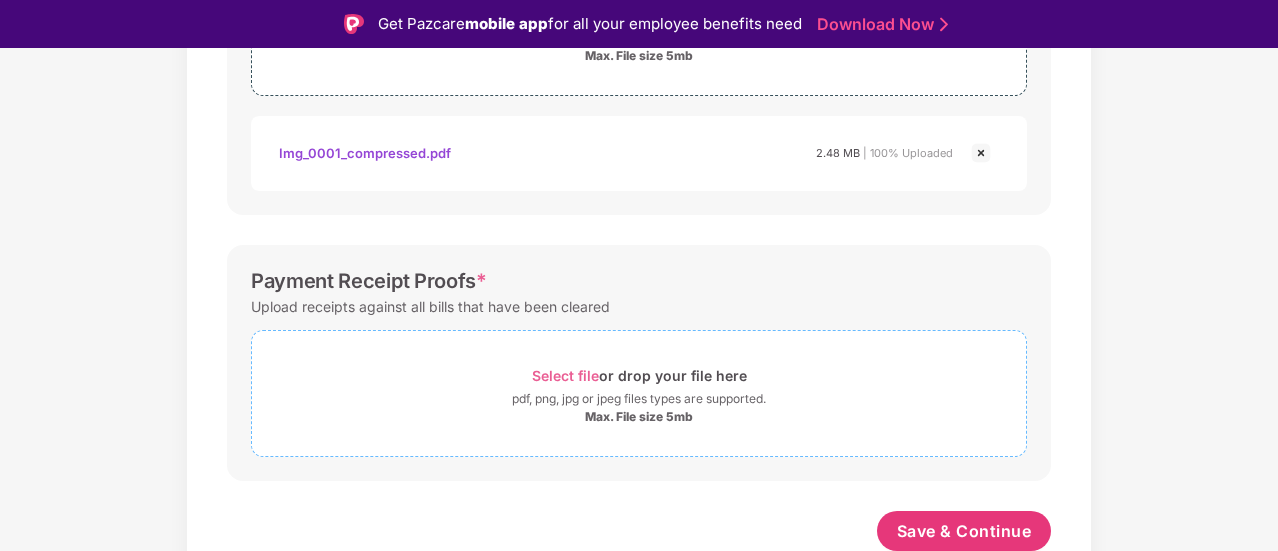 click on "Select file" at bounding box center (565, 375) 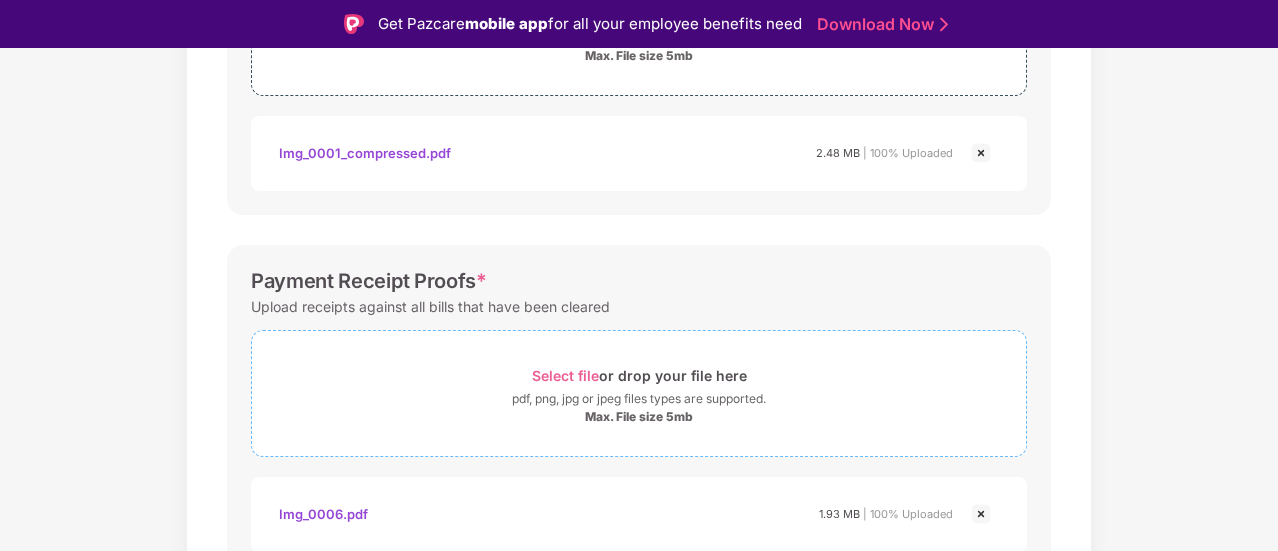 scroll, scrollTop: 946, scrollLeft: 0, axis: vertical 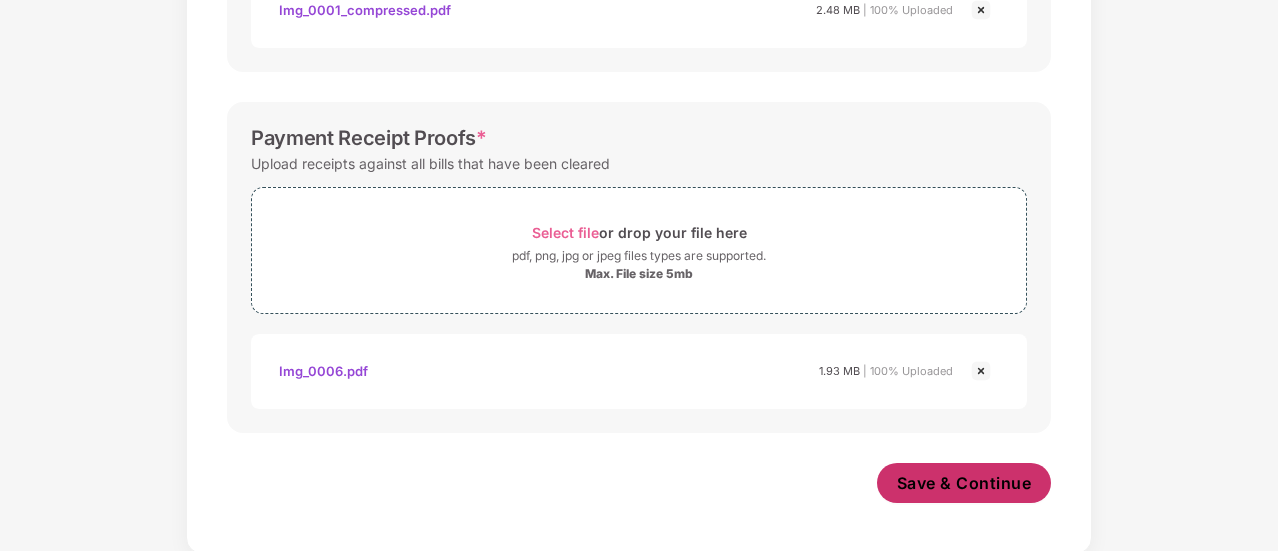 click on "Save & Continue" at bounding box center (964, 483) 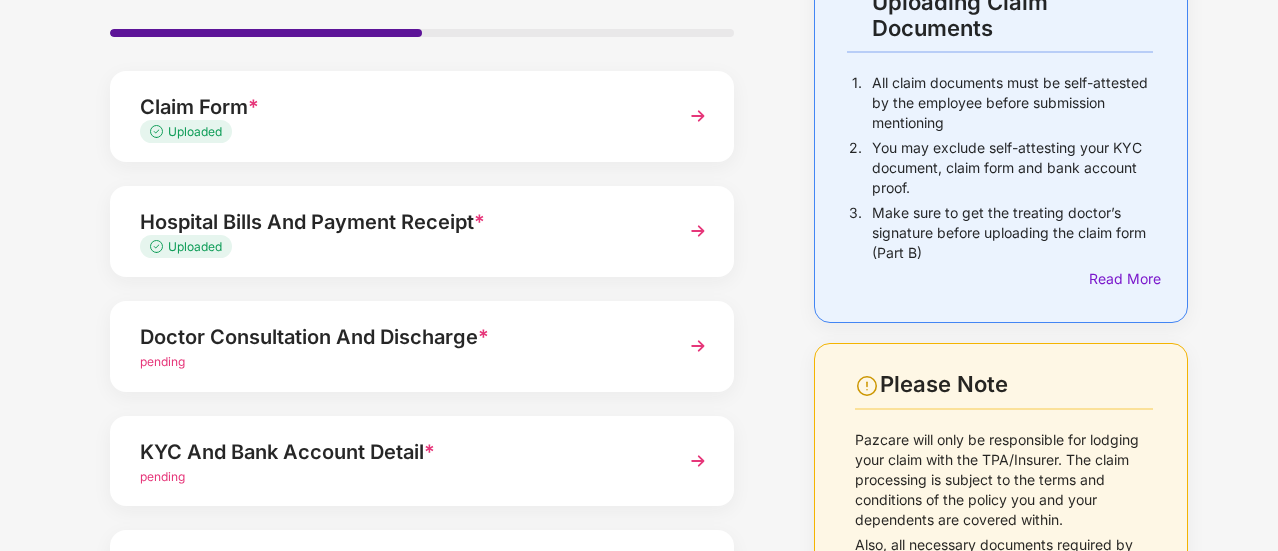 scroll, scrollTop: 164, scrollLeft: 0, axis: vertical 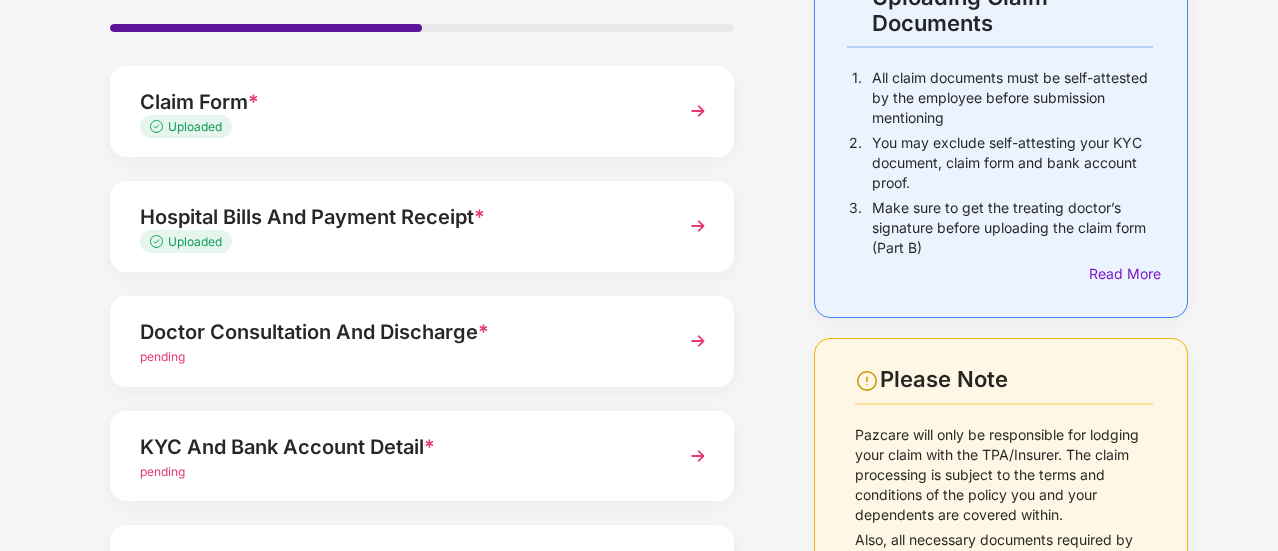 click at bounding box center (698, 341) 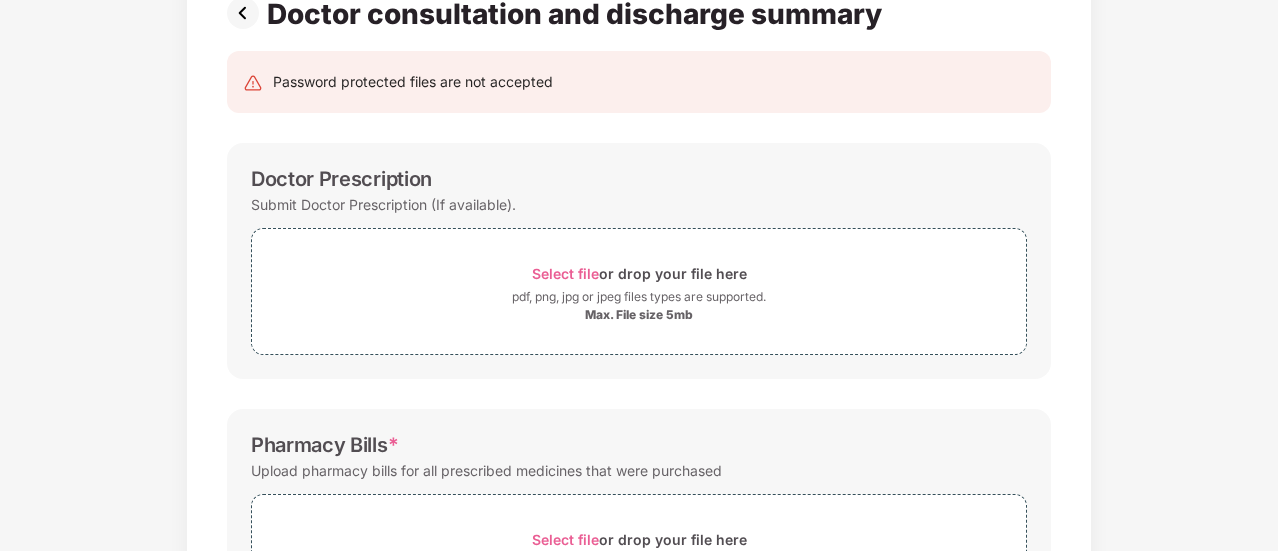 scroll, scrollTop: 0, scrollLeft: 0, axis: both 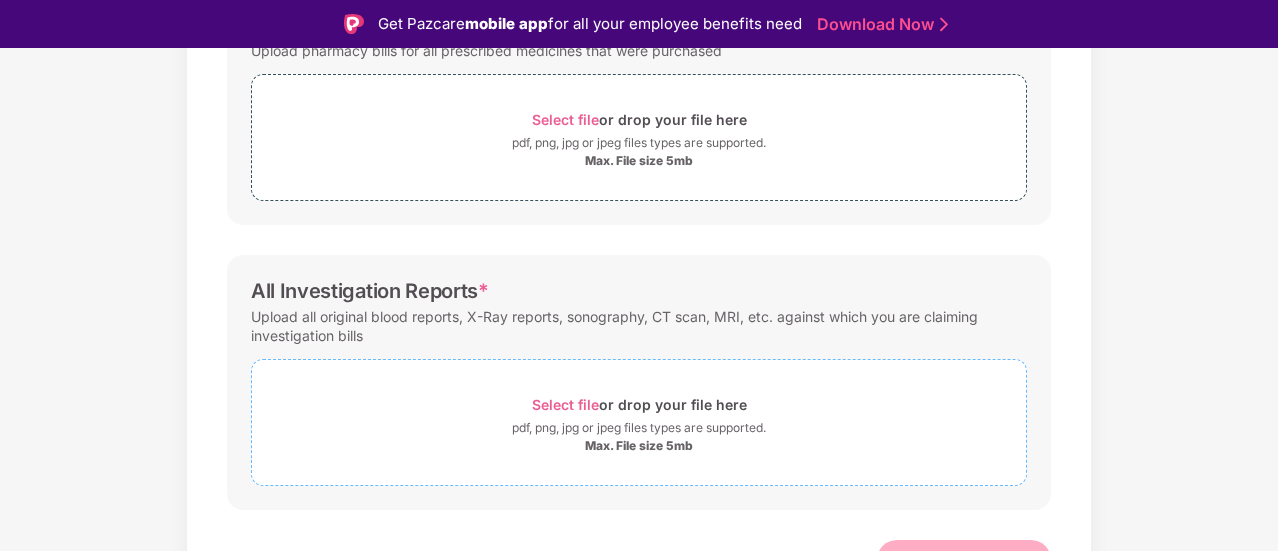 click on "Select file" at bounding box center (565, 404) 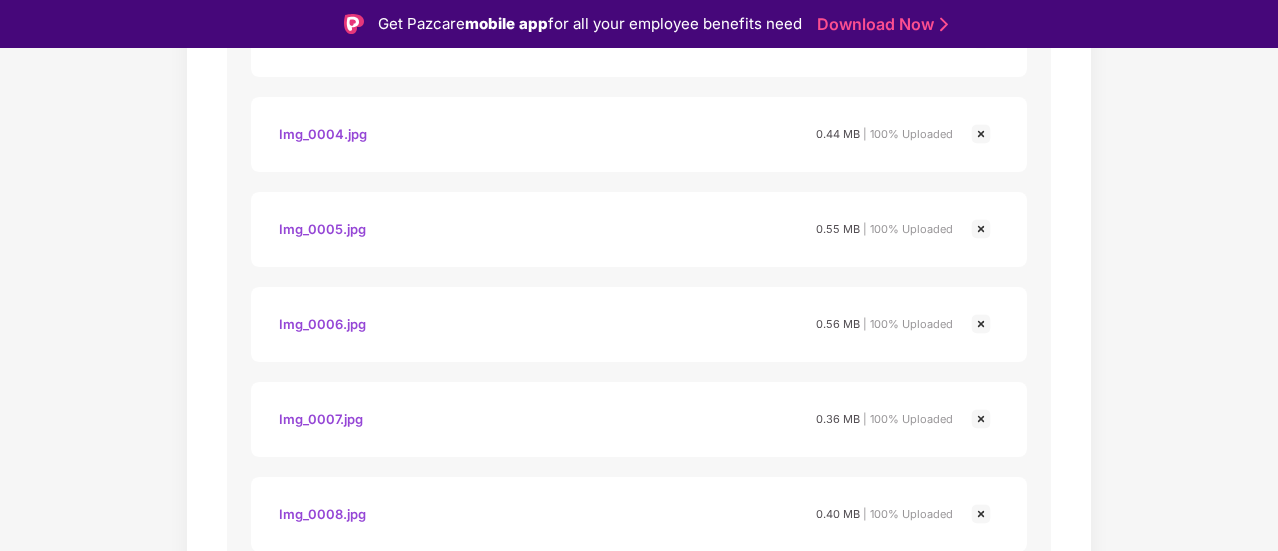 scroll, scrollTop: 1421, scrollLeft: 0, axis: vertical 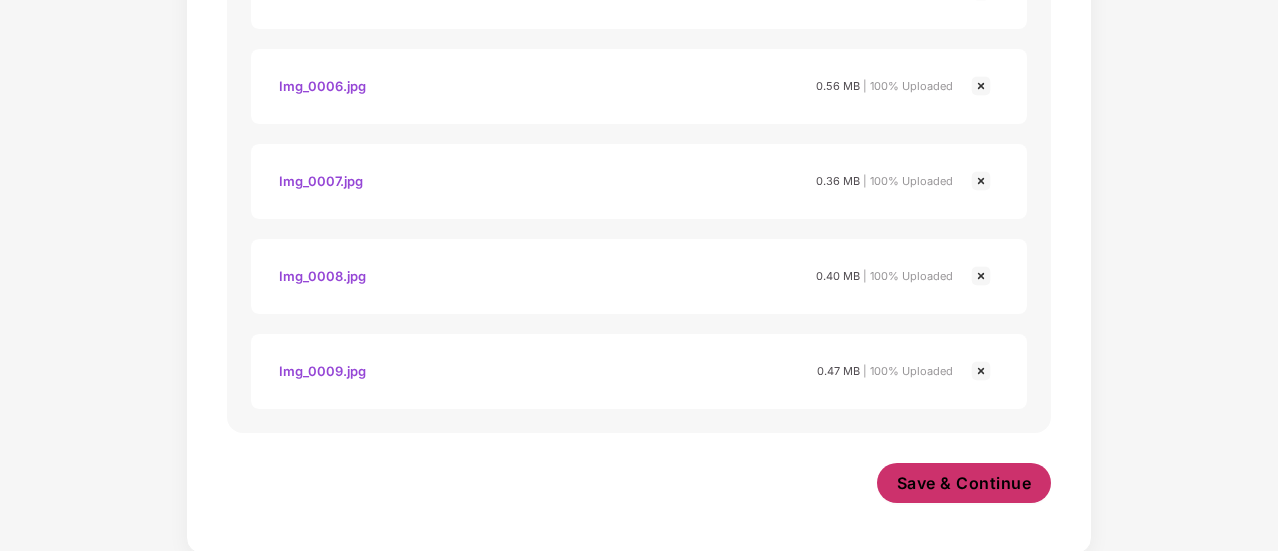 click on "Save & Continue" at bounding box center (964, 483) 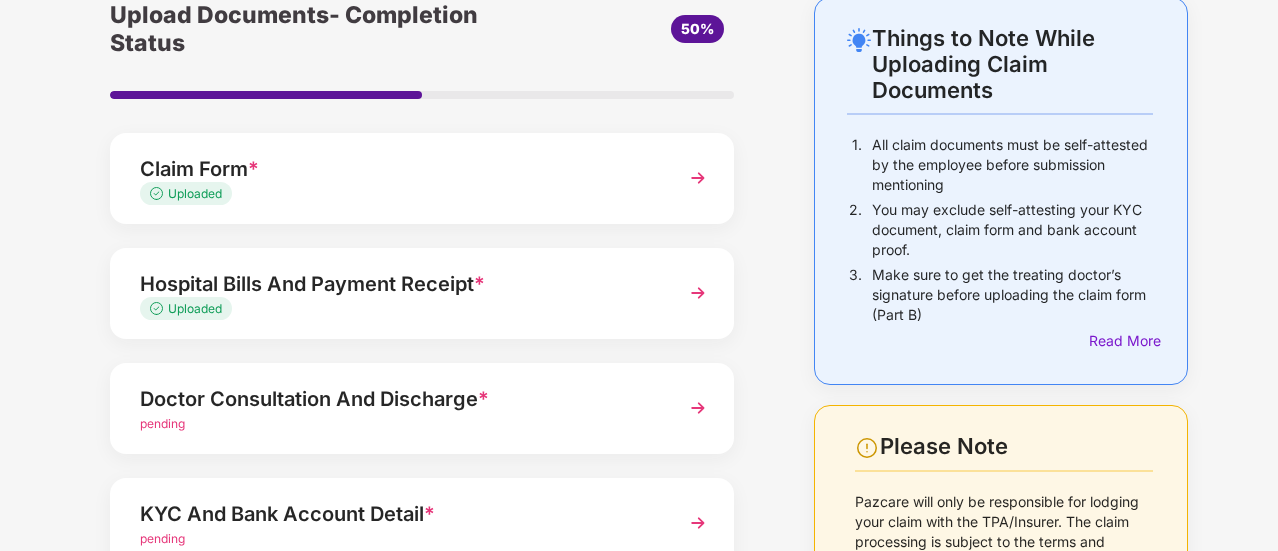 scroll, scrollTop: 98, scrollLeft: 0, axis: vertical 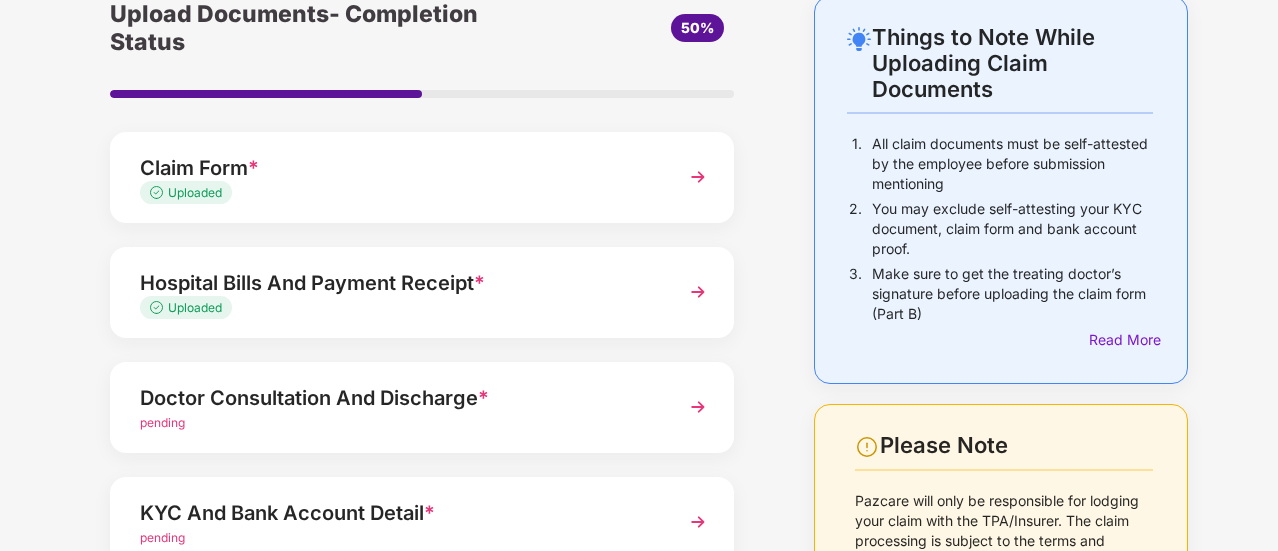 click at bounding box center [698, 407] 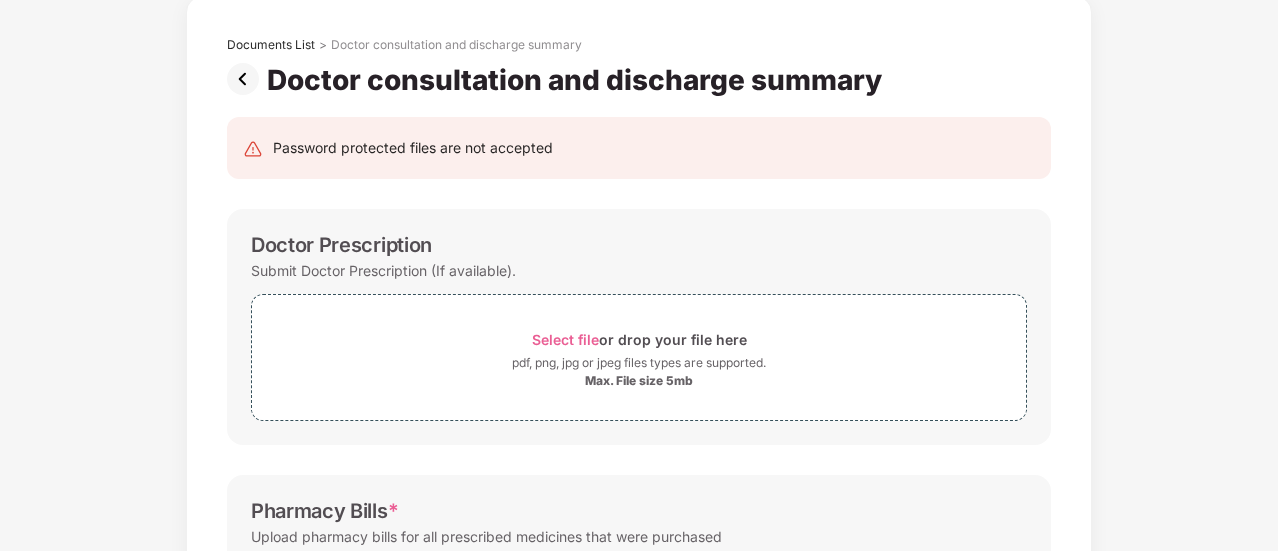 scroll, scrollTop: 0, scrollLeft: 0, axis: both 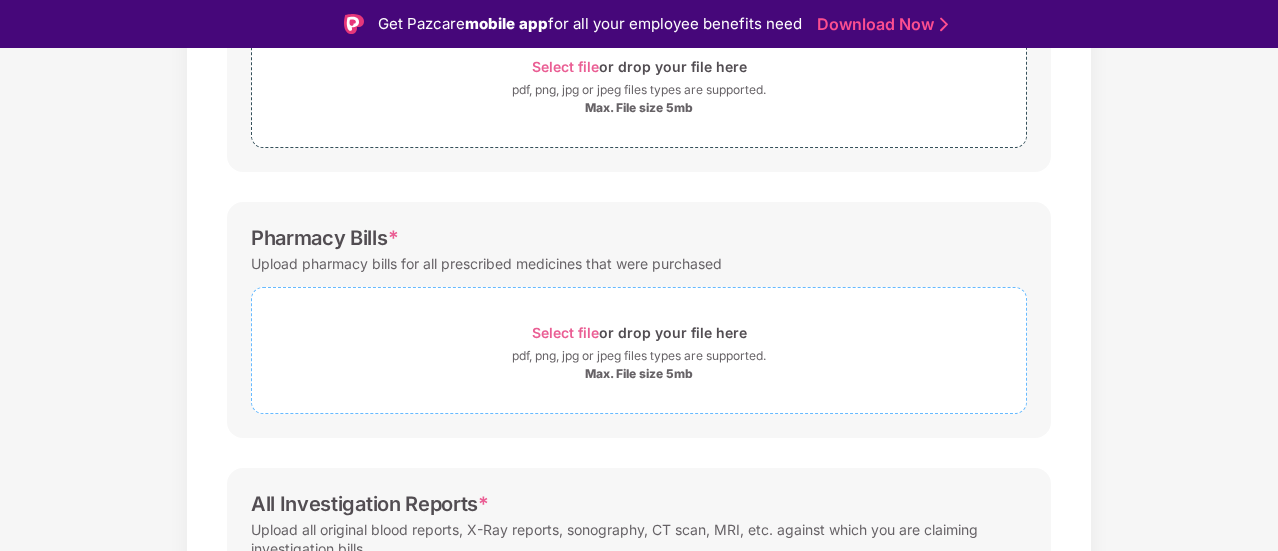 click on "Select file" at bounding box center (565, 332) 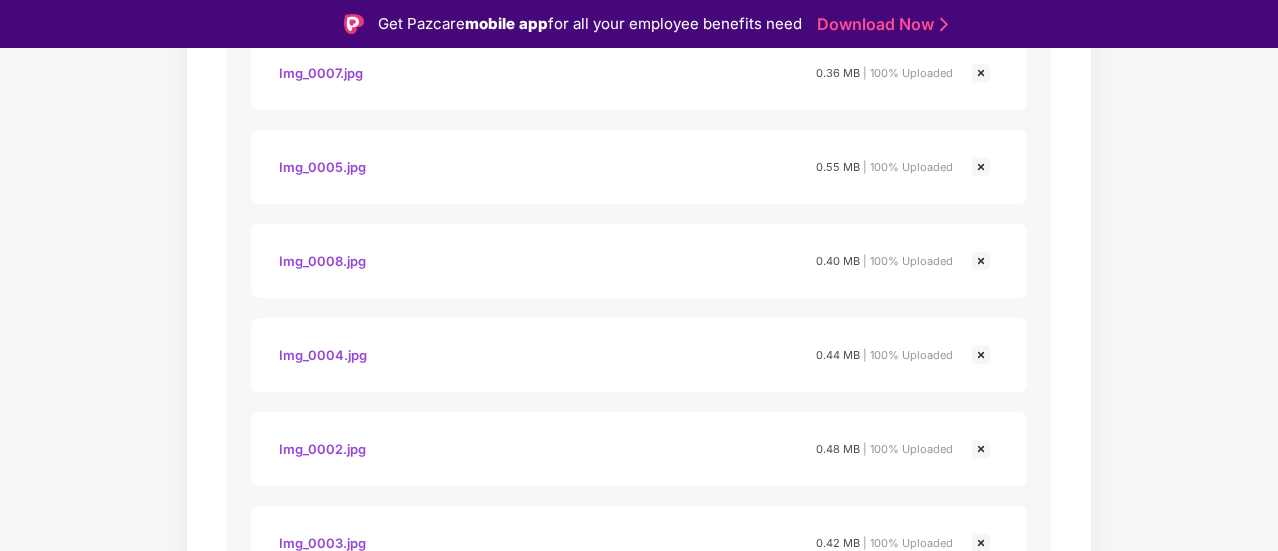 scroll, scrollTop: 1508, scrollLeft: 0, axis: vertical 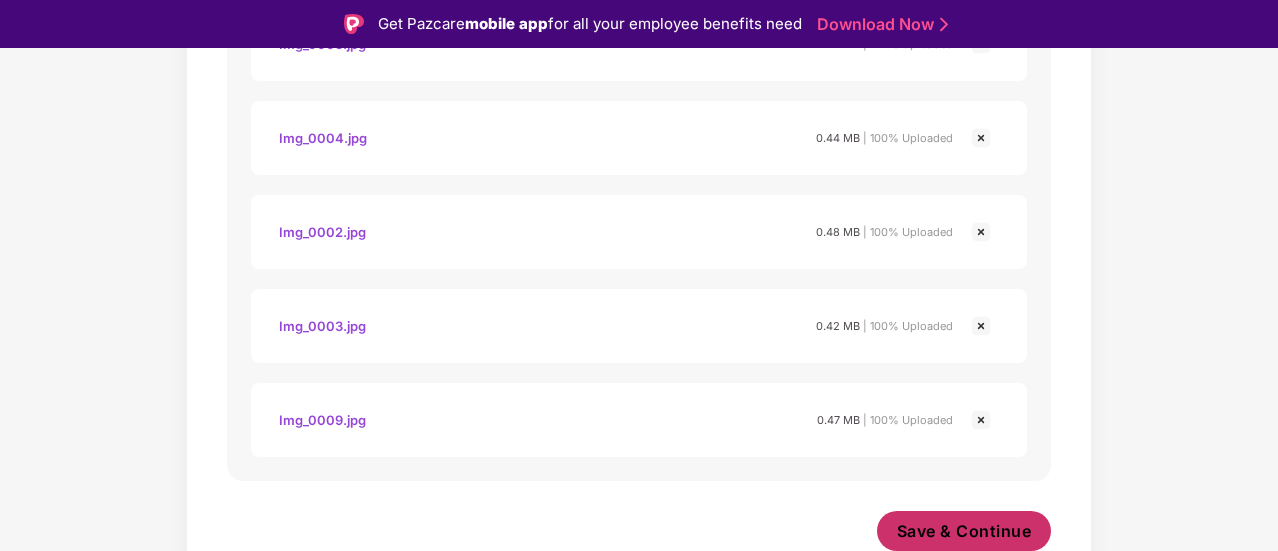 click on "Save & Continue" at bounding box center [964, 531] 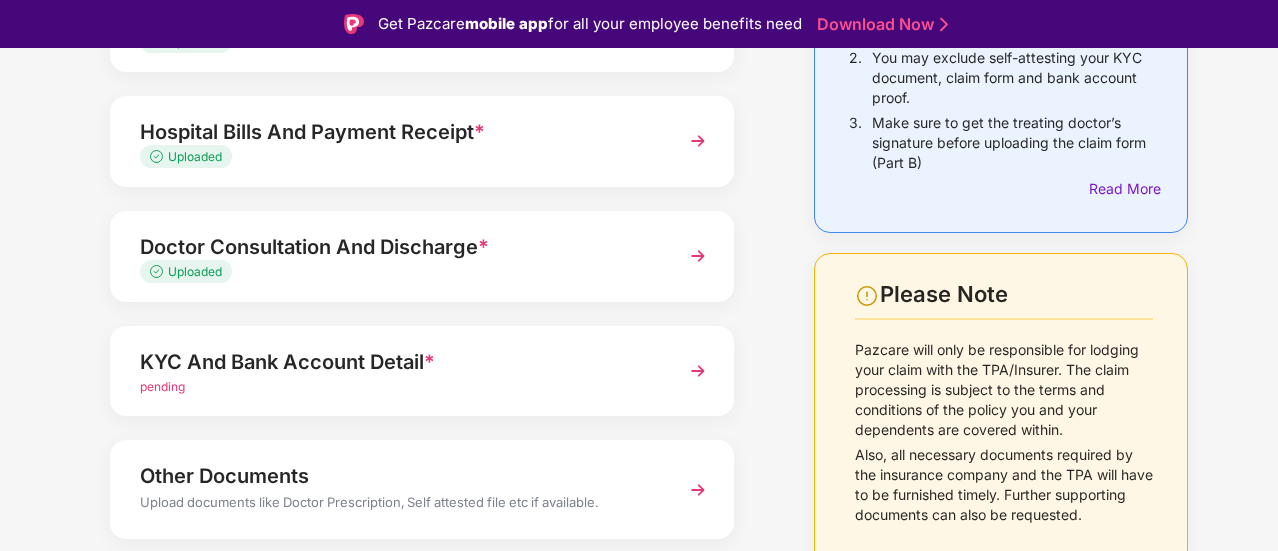 scroll, scrollTop: 298, scrollLeft: 0, axis: vertical 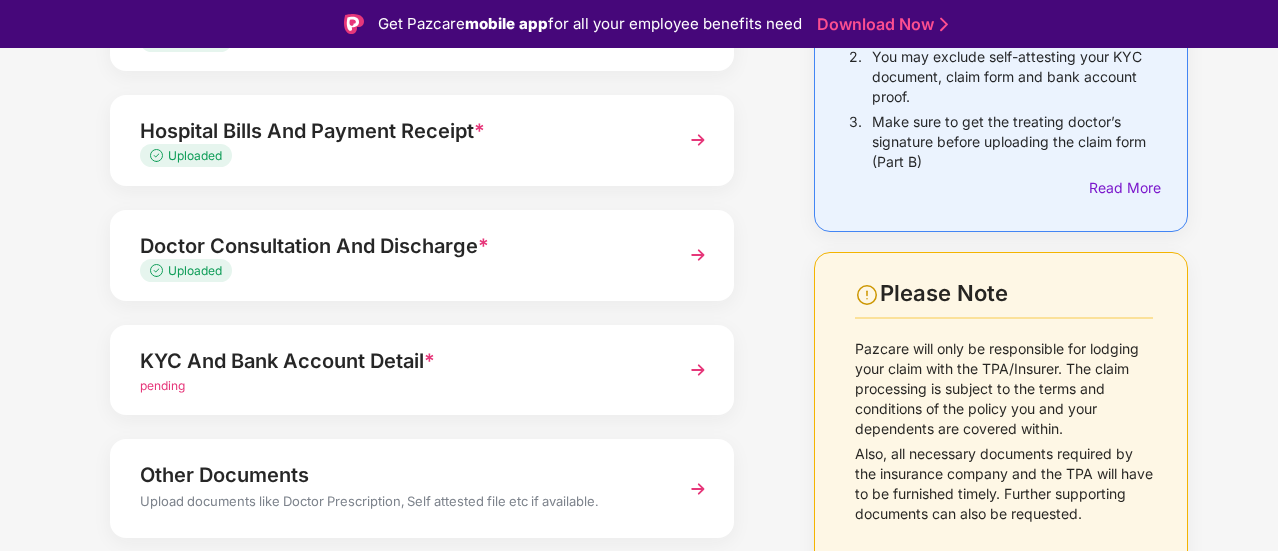 click at bounding box center [698, 370] 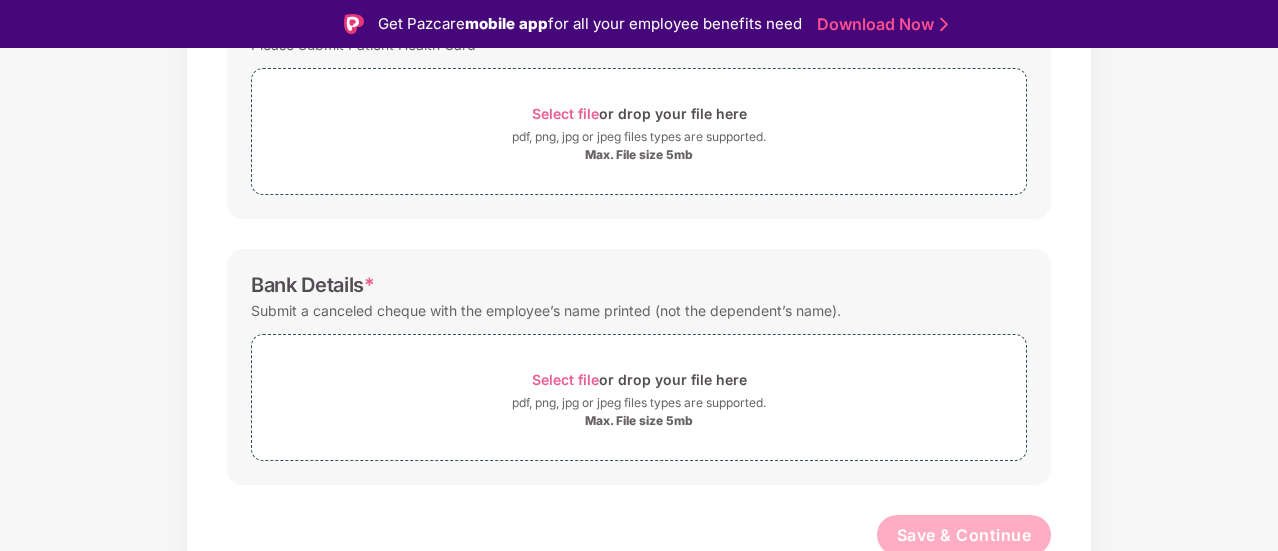 scroll, scrollTop: 642, scrollLeft: 0, axis: vertical 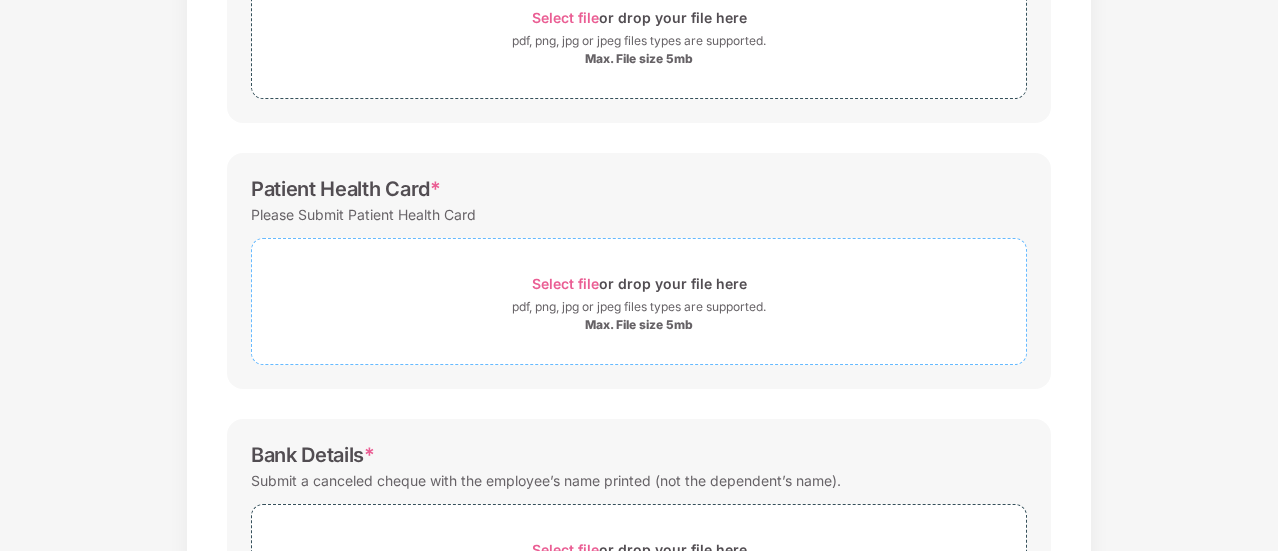 click on "Select file" at bounding box center (565, 283) 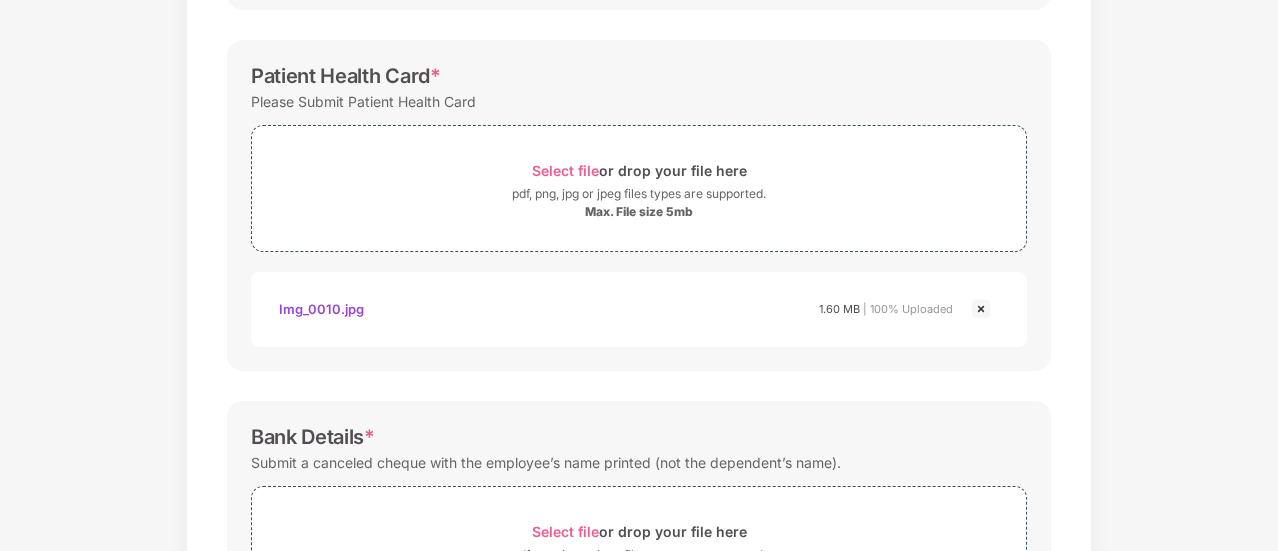scroll, scrollTop: 725, scrollLeft: 0, axis: vertical 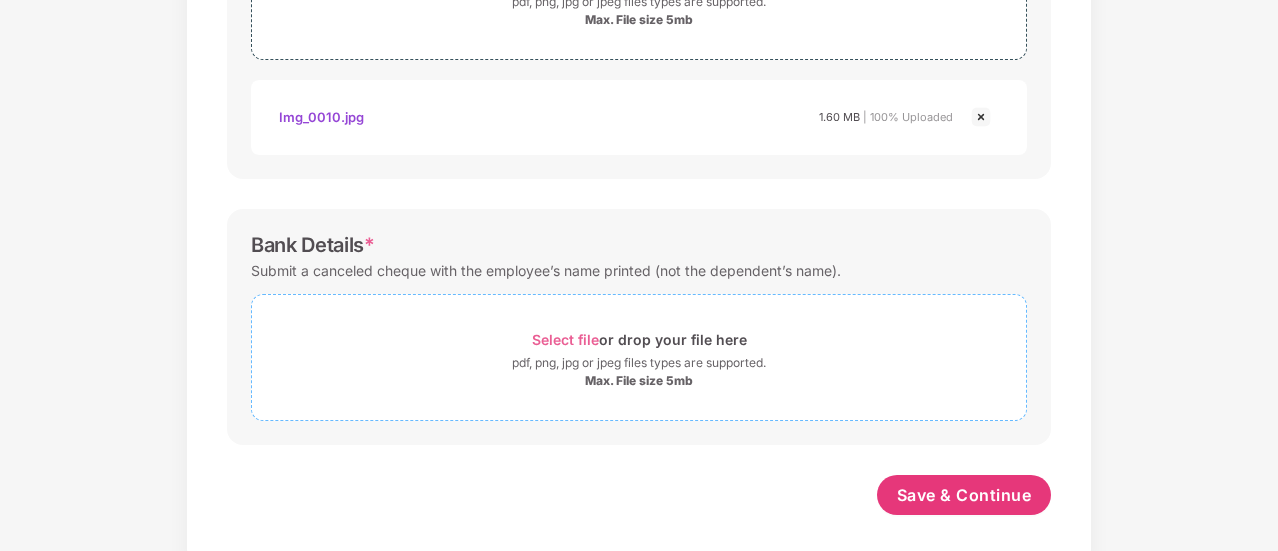 click on "Select file" at bounding box center (565, 339) 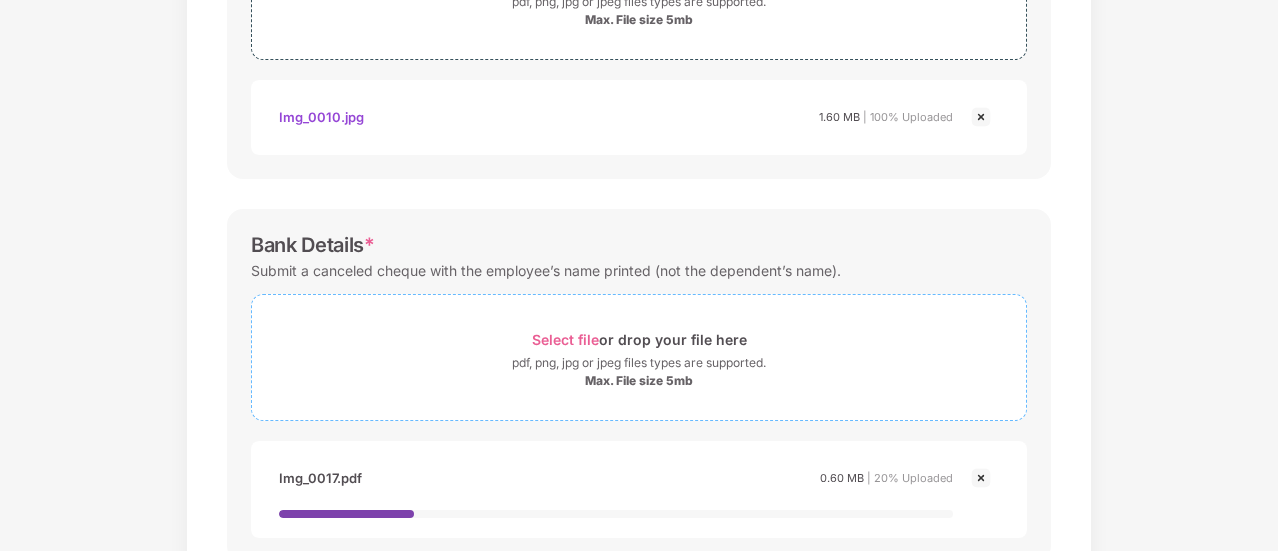 scroll, scrollTop: 854, scrollLeft: 0, axis: vertical 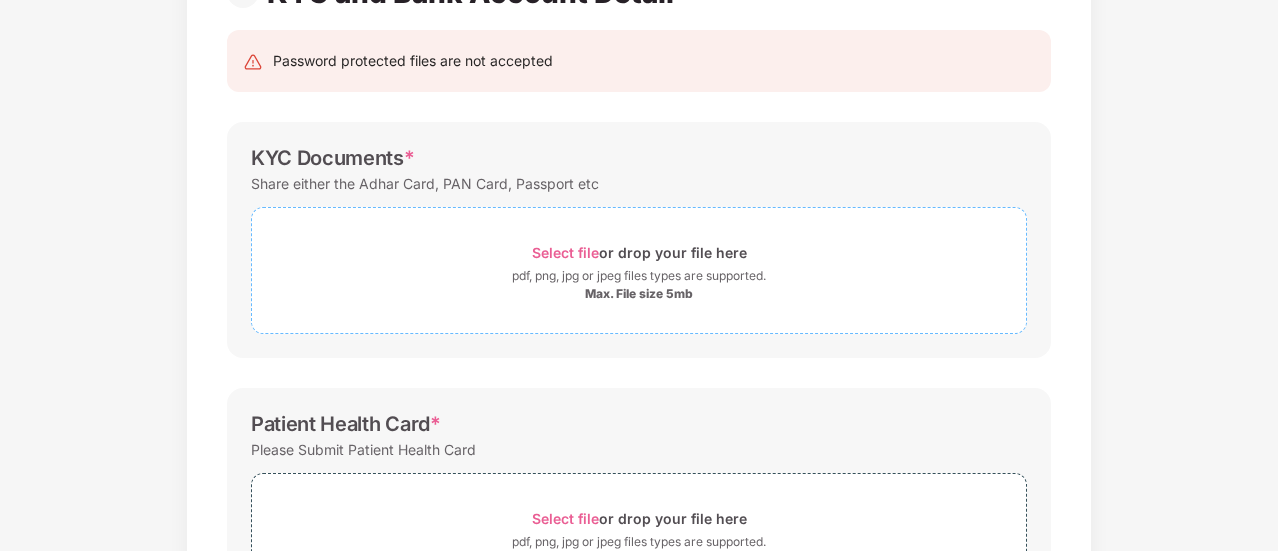 click on "Select file" at bounding box center (565, 252) 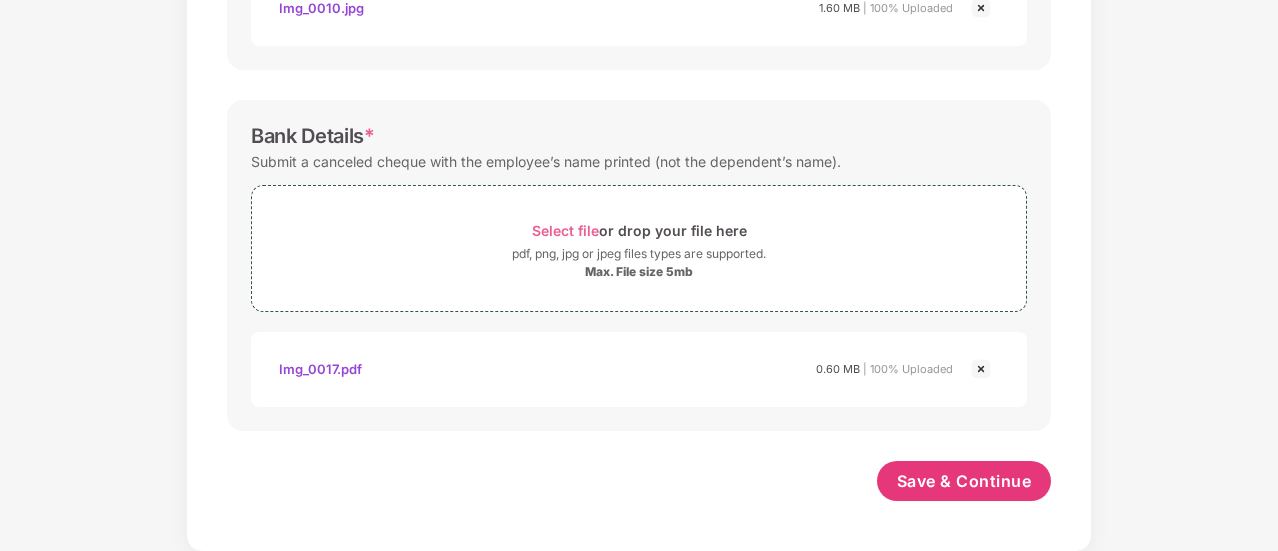 scroll, scrollTop: 927, scrollLeft: 0, axis: vertical 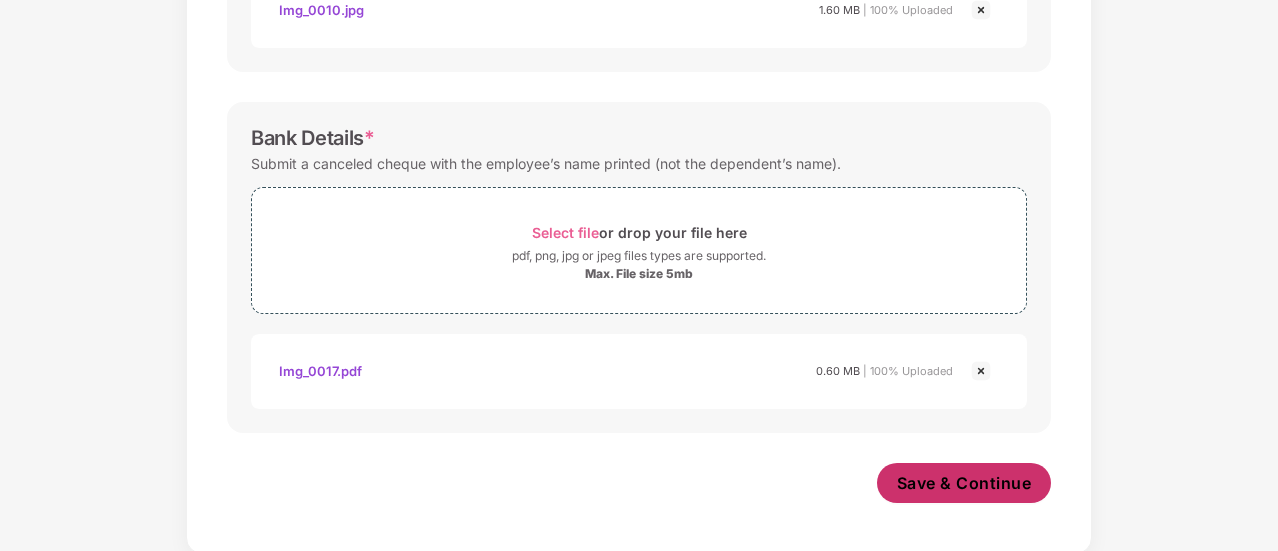 click on "Save & Continue" at bounding box center [964, 483] 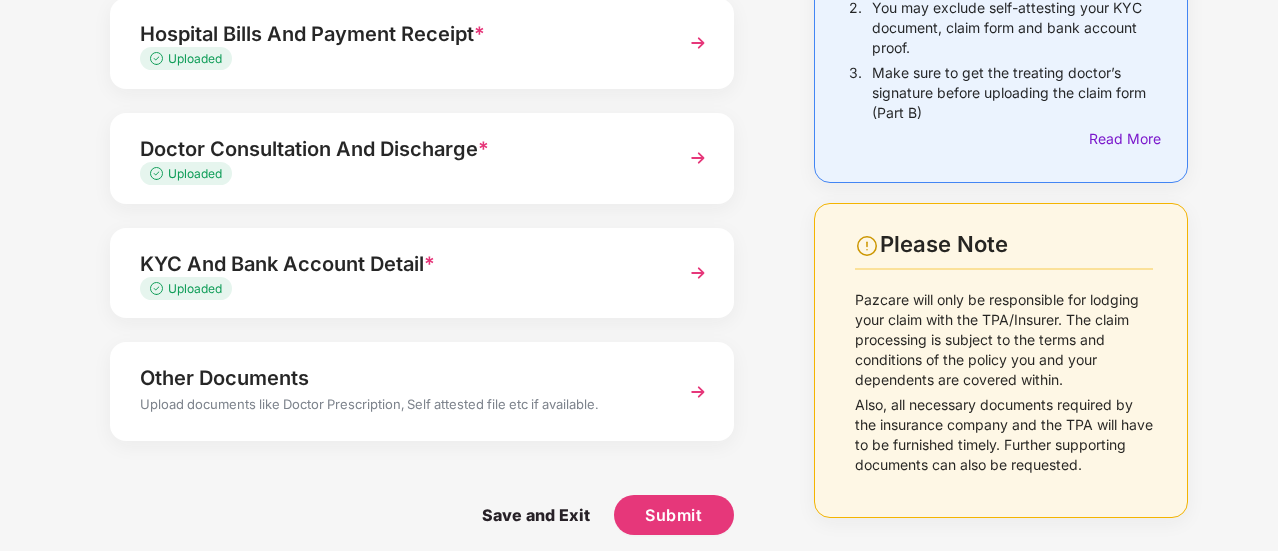 scroll, scrollTop: 312, scrollLeft: 0, axis: vertical 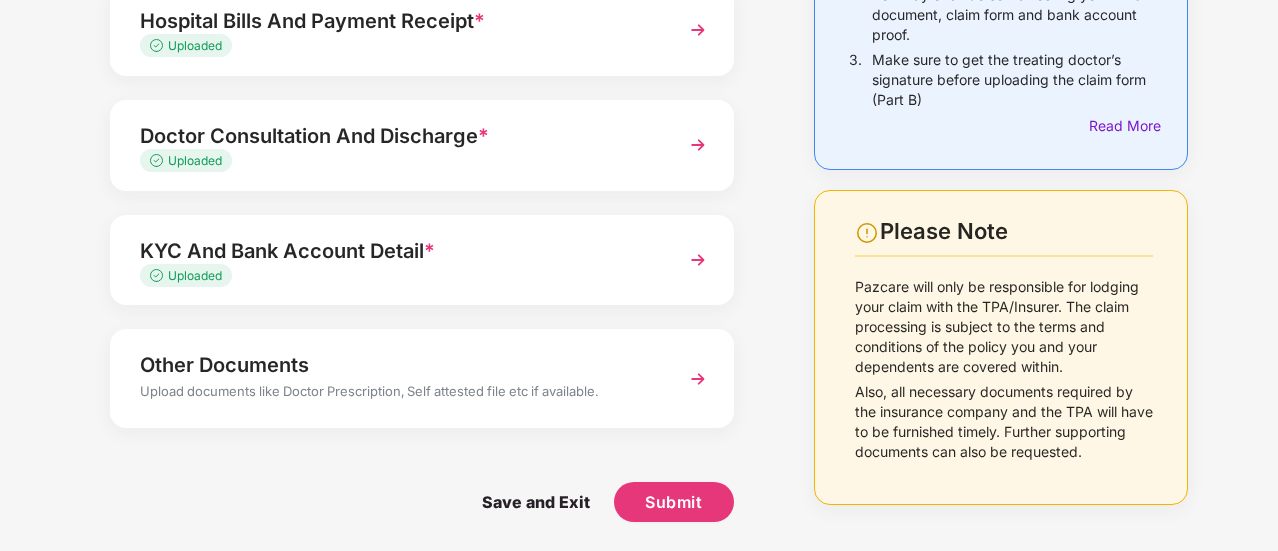 click on "Other Documents" at bounding box center (398, 365) 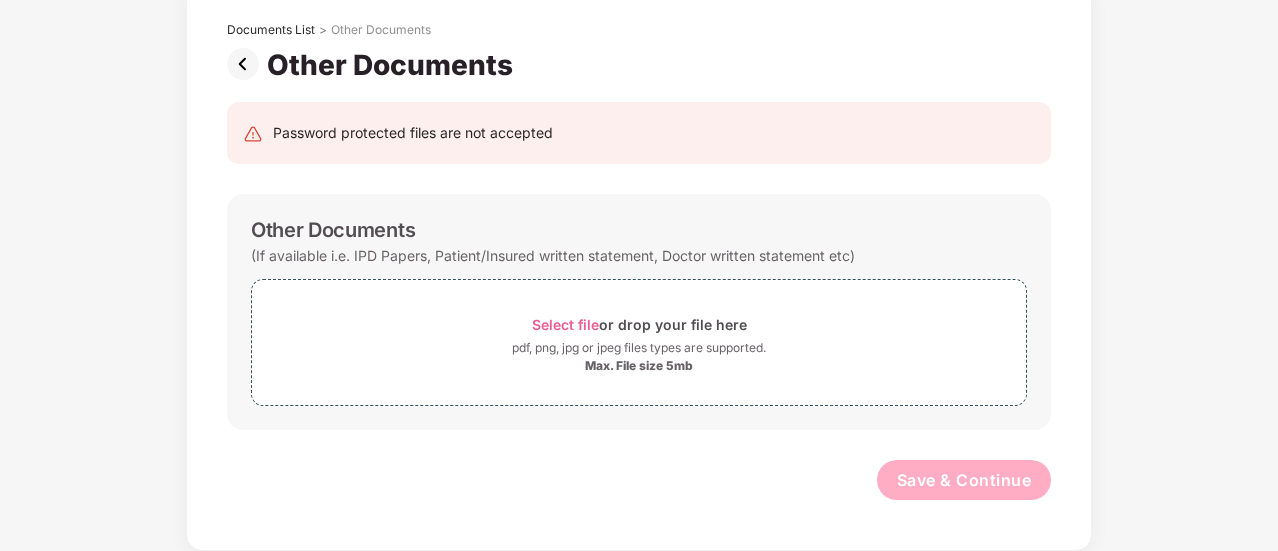 scroll, scrollTop: 0, scrollLeft: 0, axis: both 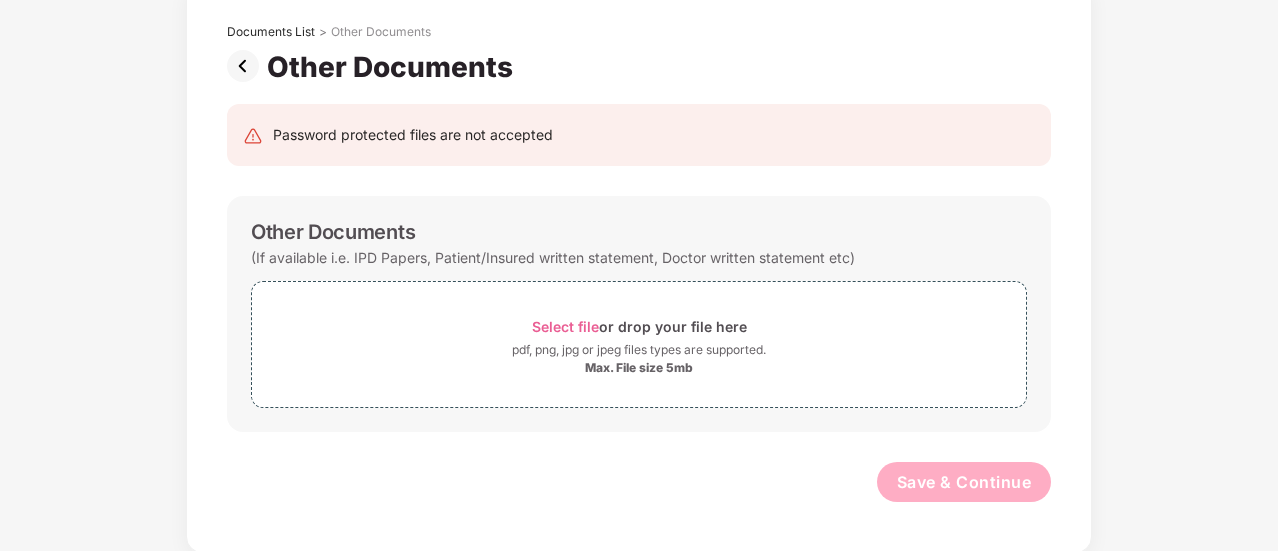 click at bounding box center (247, 66) 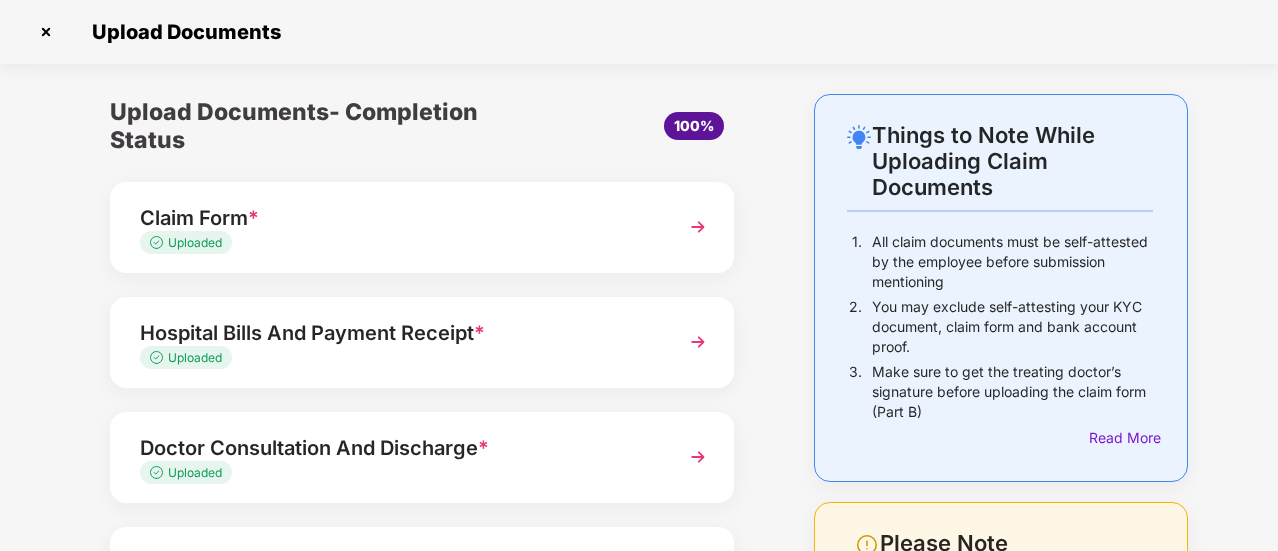 scroll, scrollTop: 312, scrollLeft: 0, axis: vertical 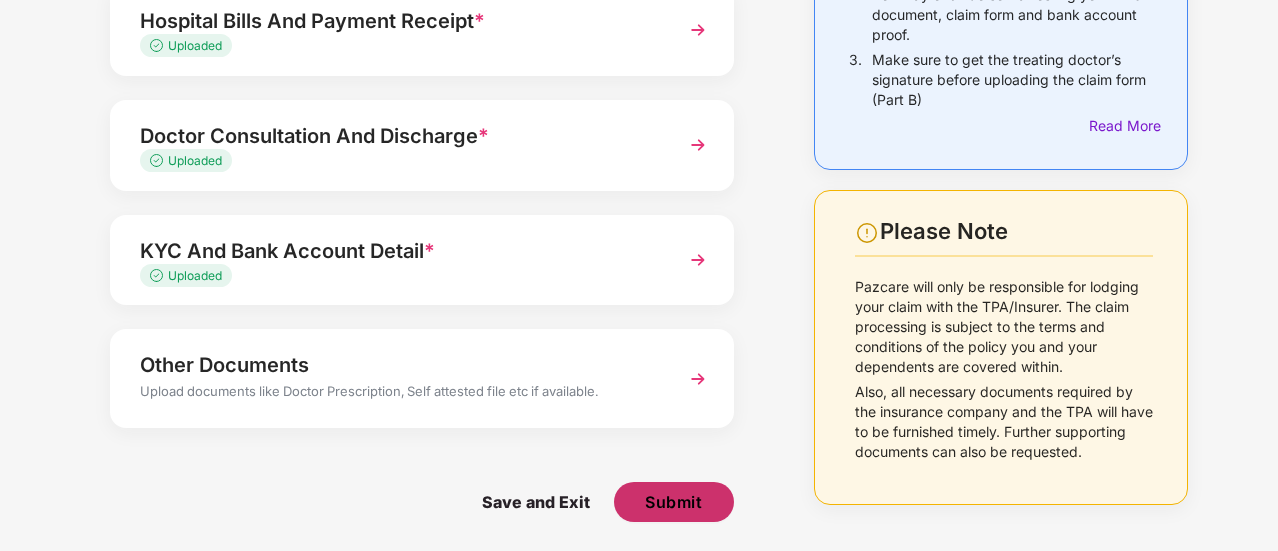 click on "Submit" at bounding box center (673, 502) 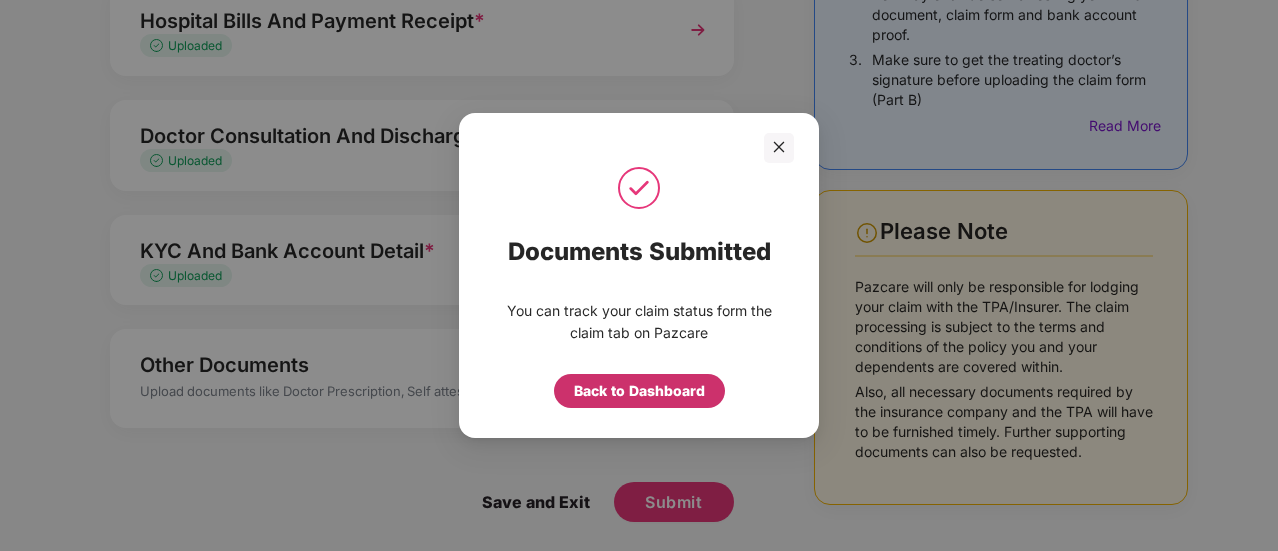click on "Back to Dashboard" at bounding box center [639, 391] 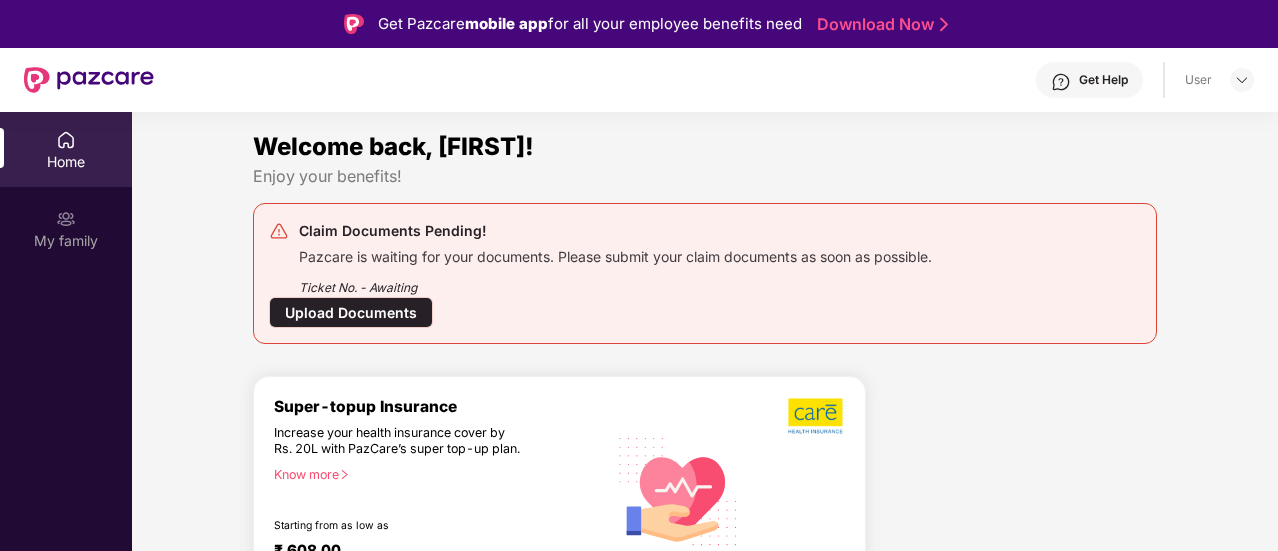 scroll, scrollTop: 0, scrollLeft: 0, axis: both 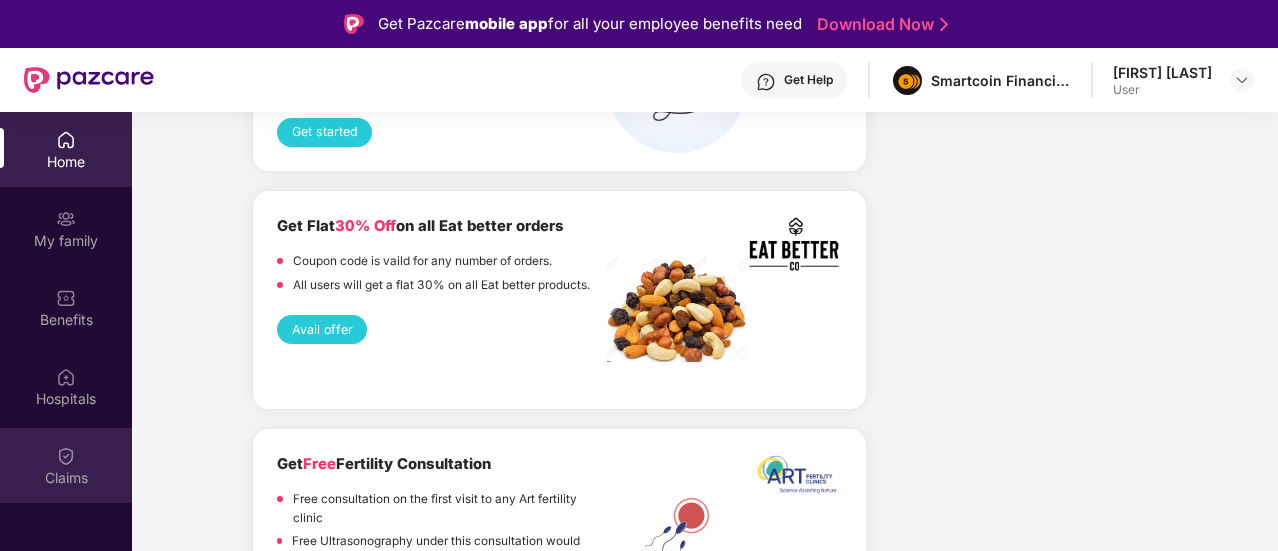 click on "Claims" at bounding box center (66, 478) 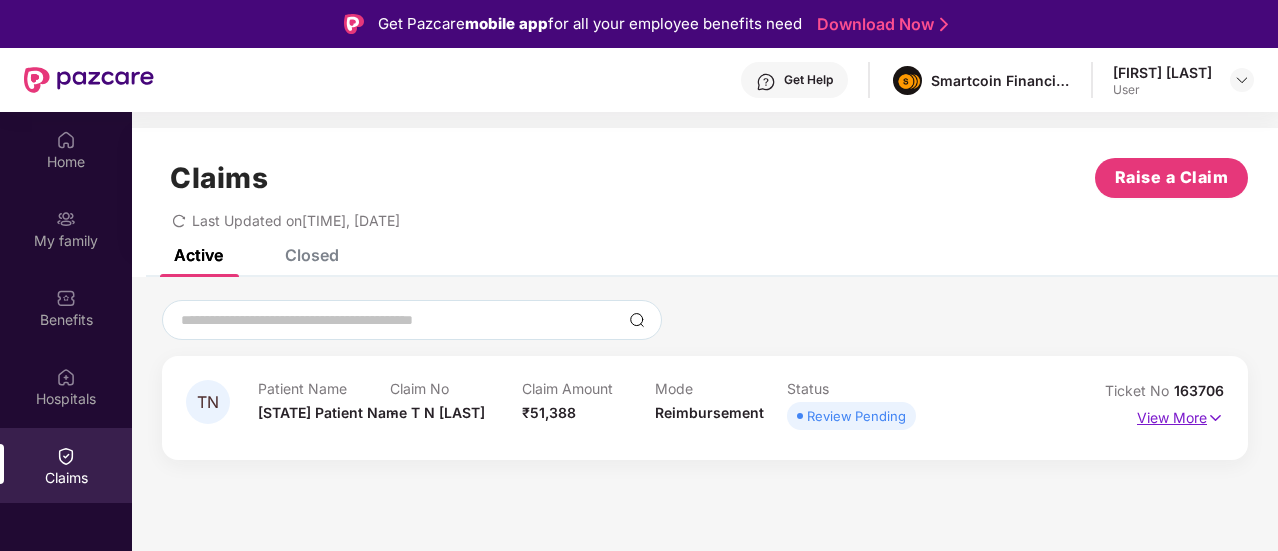click on "View More" at bounding box center [1180, 415] 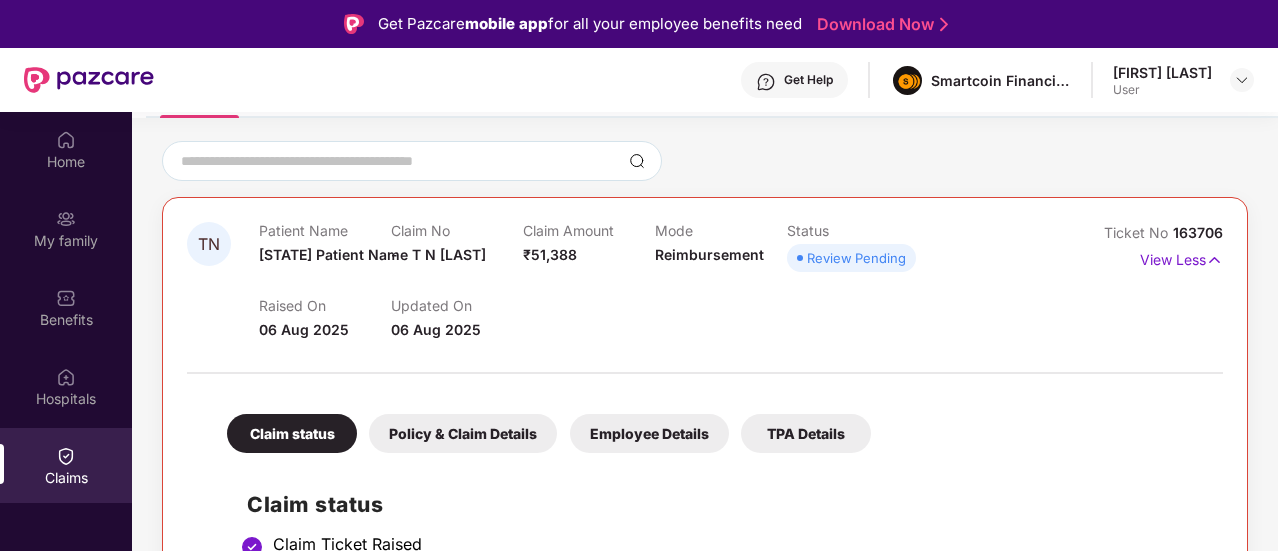 scroll, scrollTop: 312, scrollLeft: 0, axis: vertical 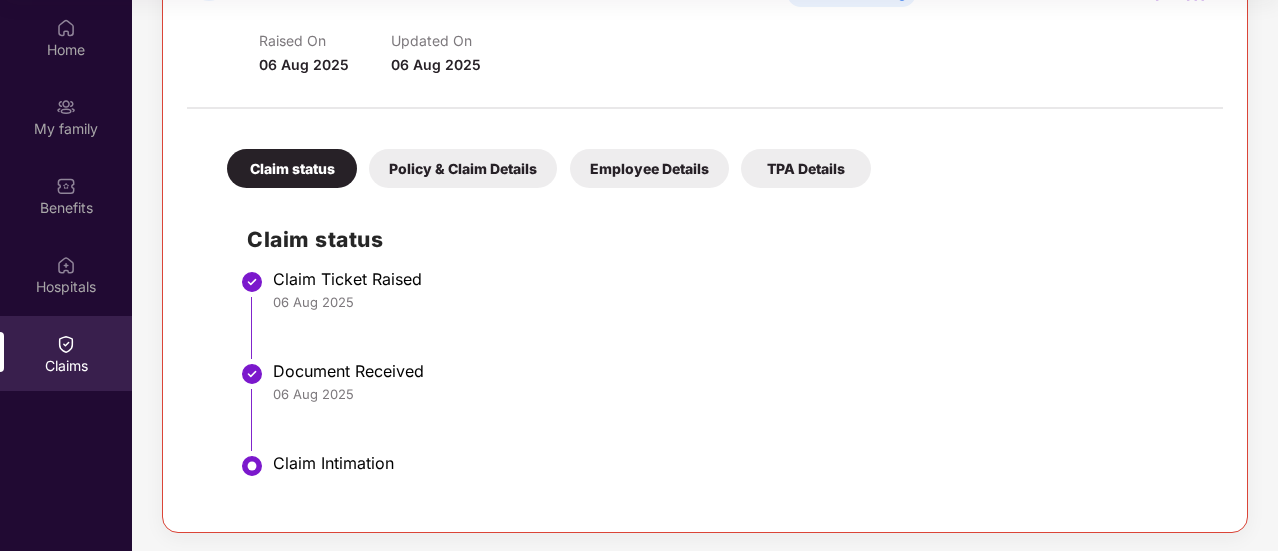 click on "Policy & Claim Details" at bounding box center (463, 168) 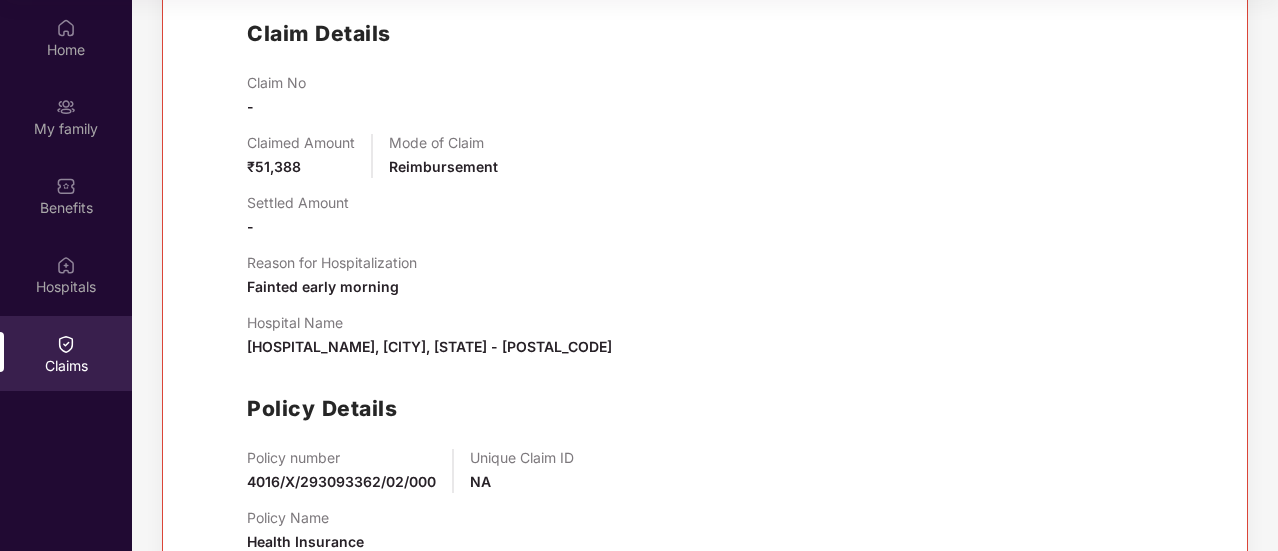 scroll, scrollTop: 580, scrollLeft: 0, axis: vertical 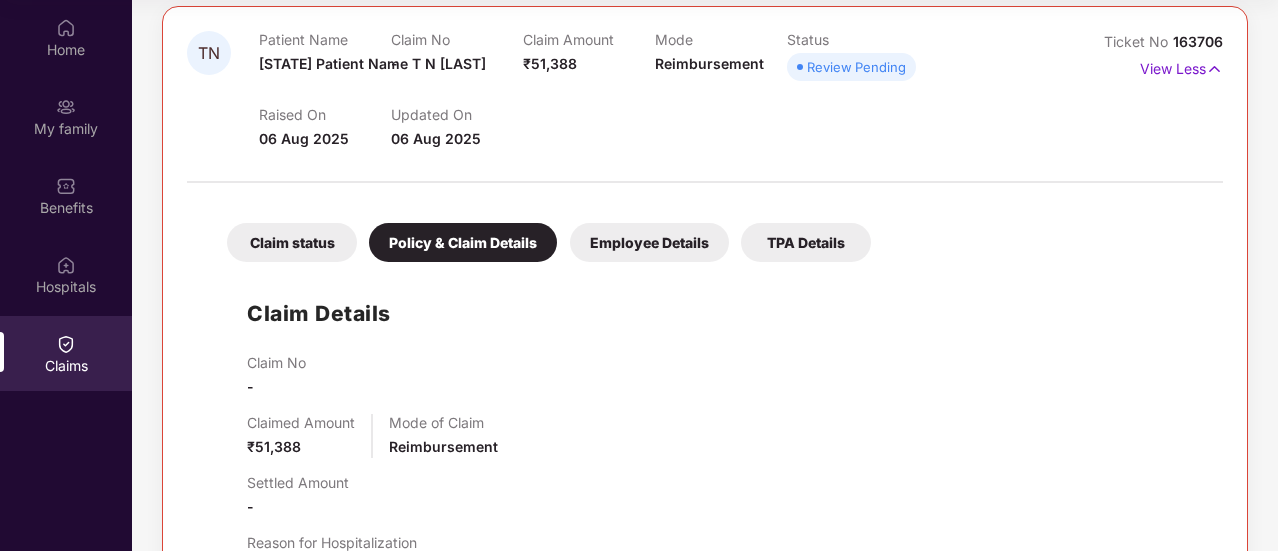 click on "Employee Details" at bounding box center [649, 242] 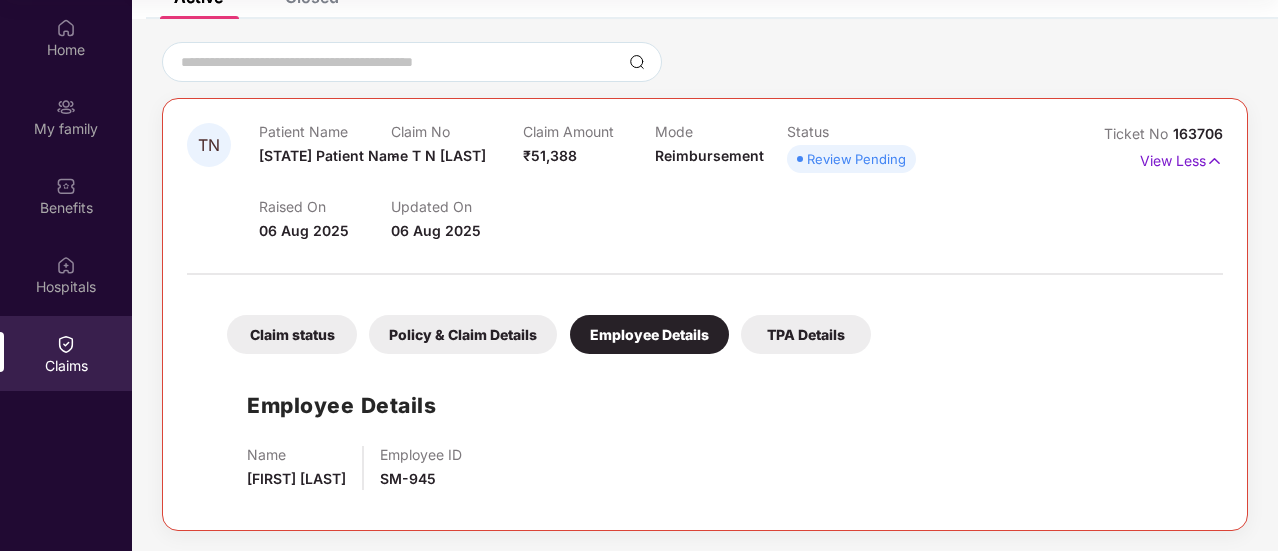 scroll, scrollTop: 144, scrollLeft: 0, axis: vertical 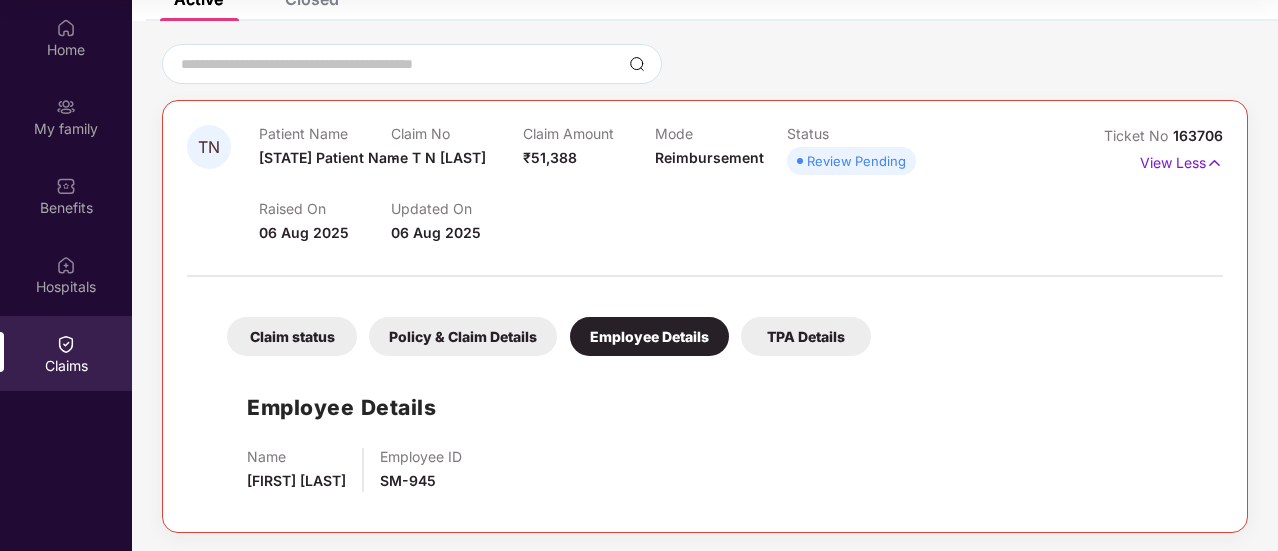 click on "TPA Details" at bounding box center [806, 336] 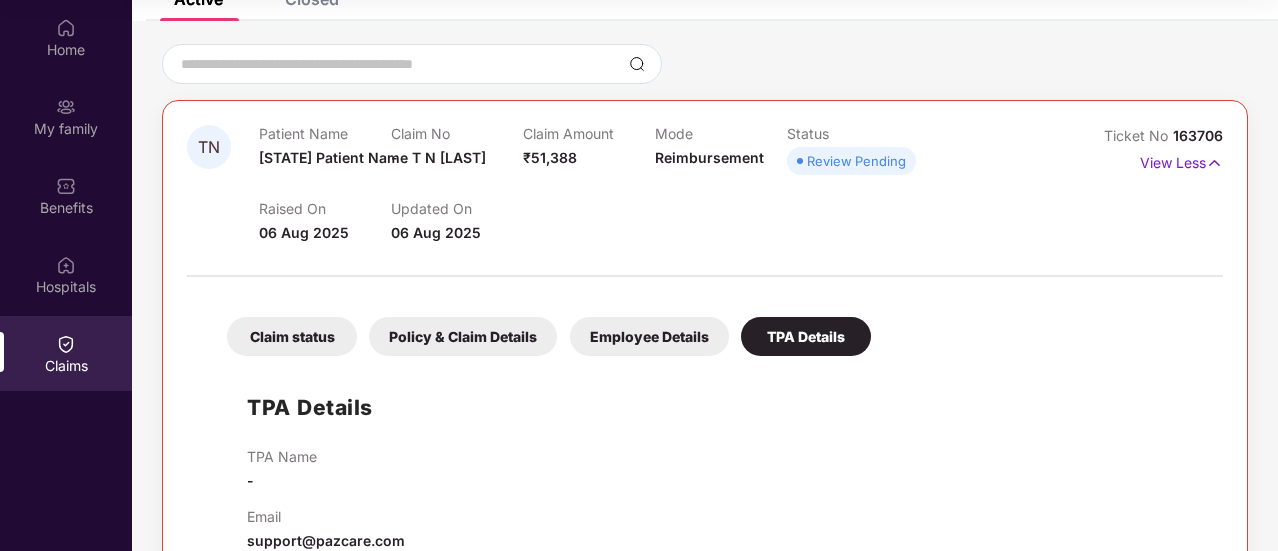 scroll, scrollTop: 188, scrollLeft: 0, axis: vertical 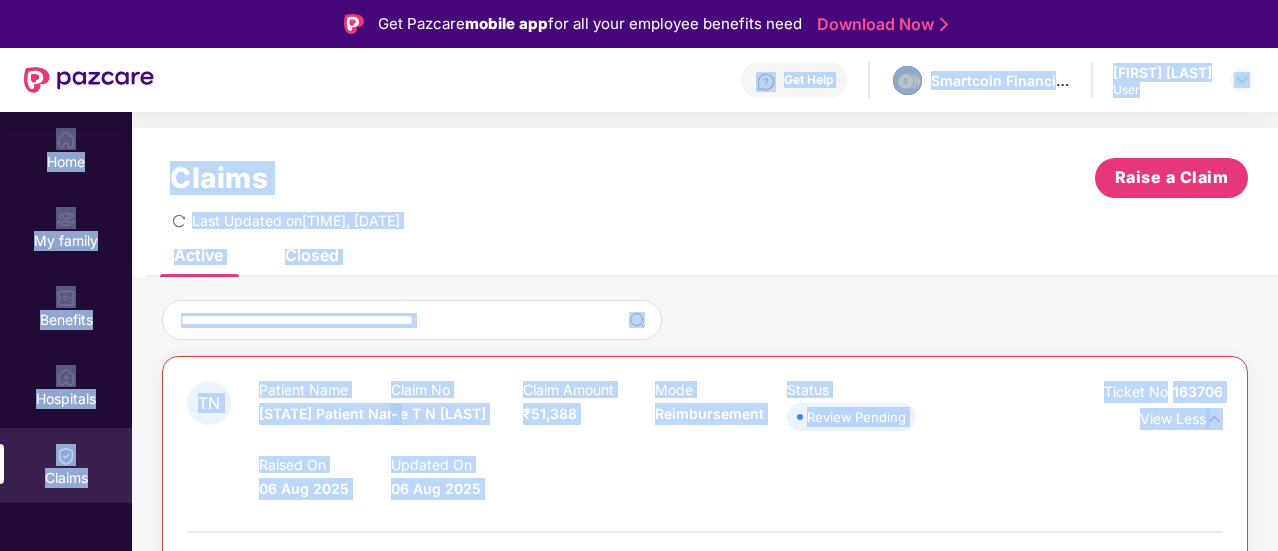 drag, startPoint x: 772, startPoint y: 201, endPoint x: 436, endPoint y: 87, distance: 354.81262 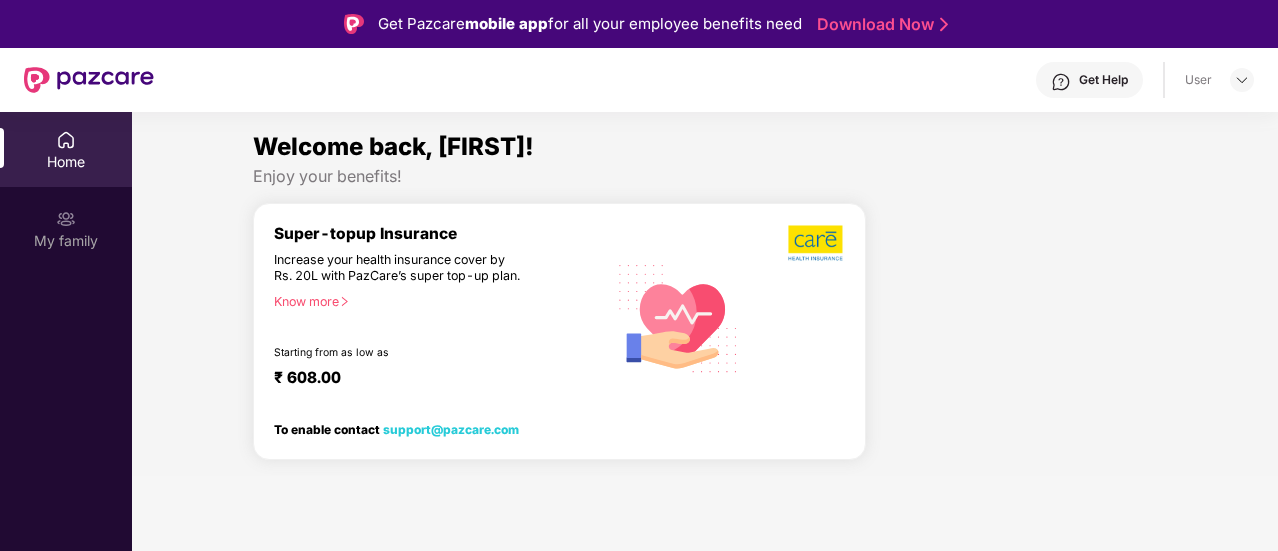 scroll, scrollTop: 0, scrollLeft: 0, axis: both 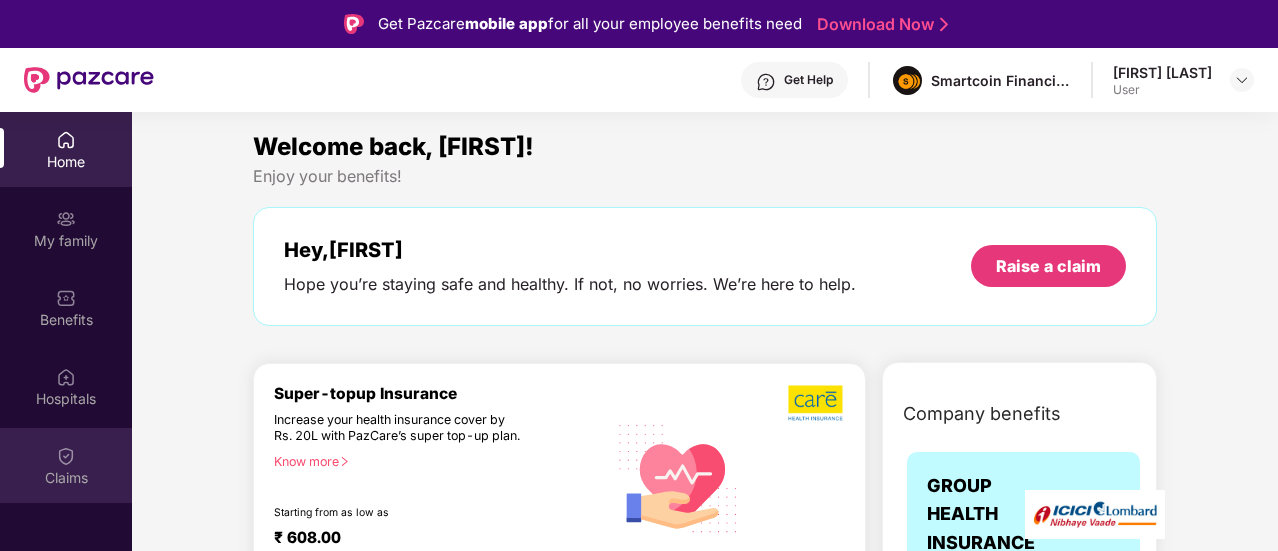 click on "Claims" at bounding box center [66, 465] 